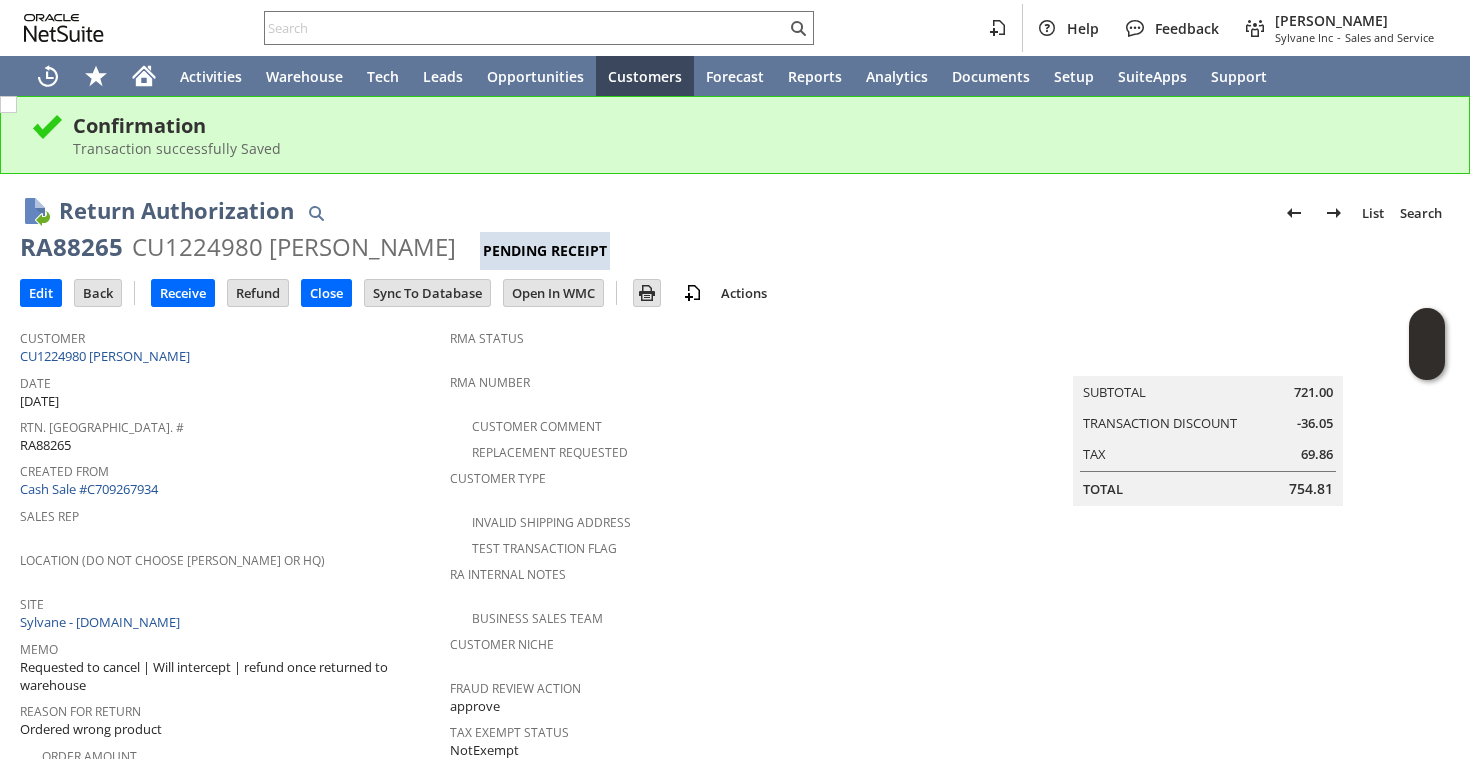 scroll, scrollTop: 0, scrollLeft: 0, axis: both 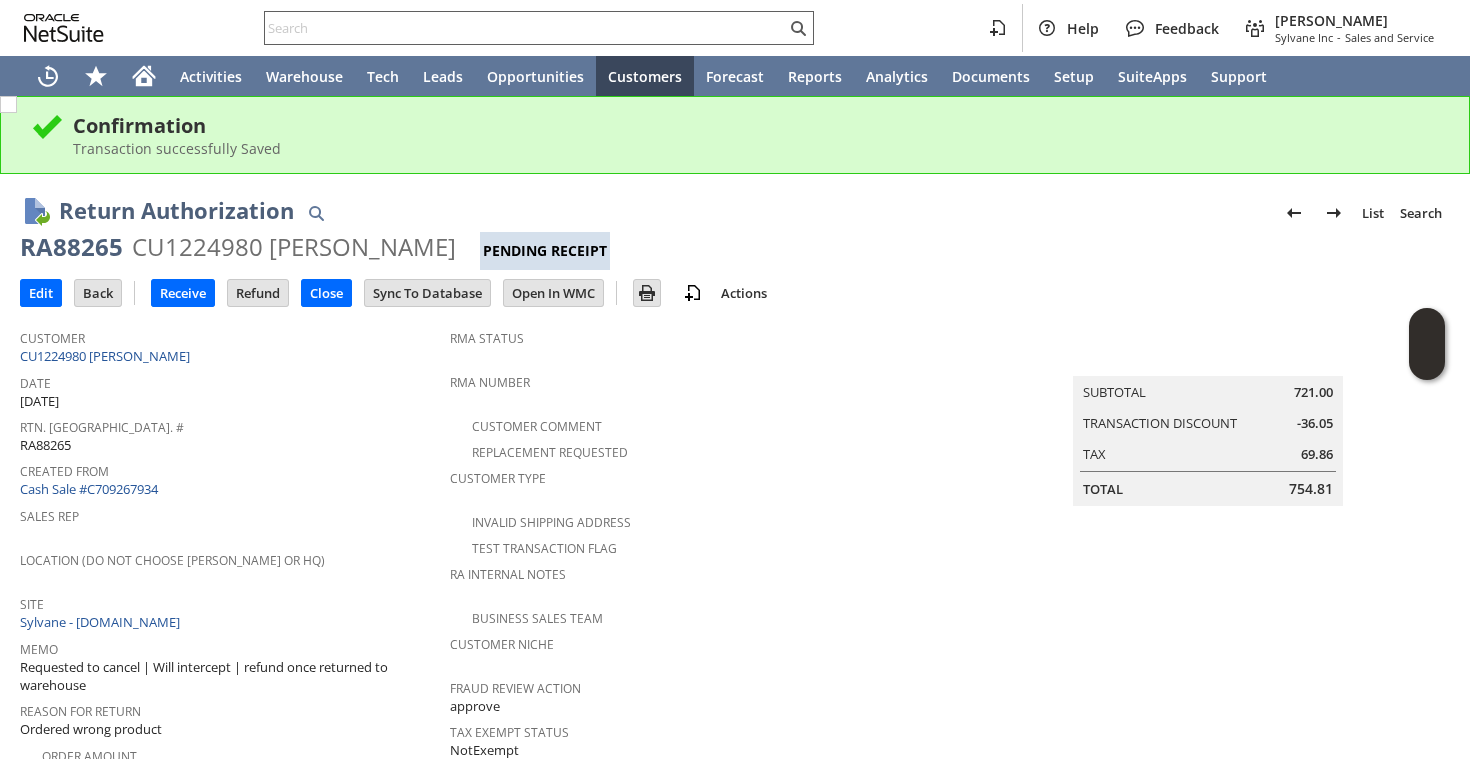 click at bounding box center (525, 28) 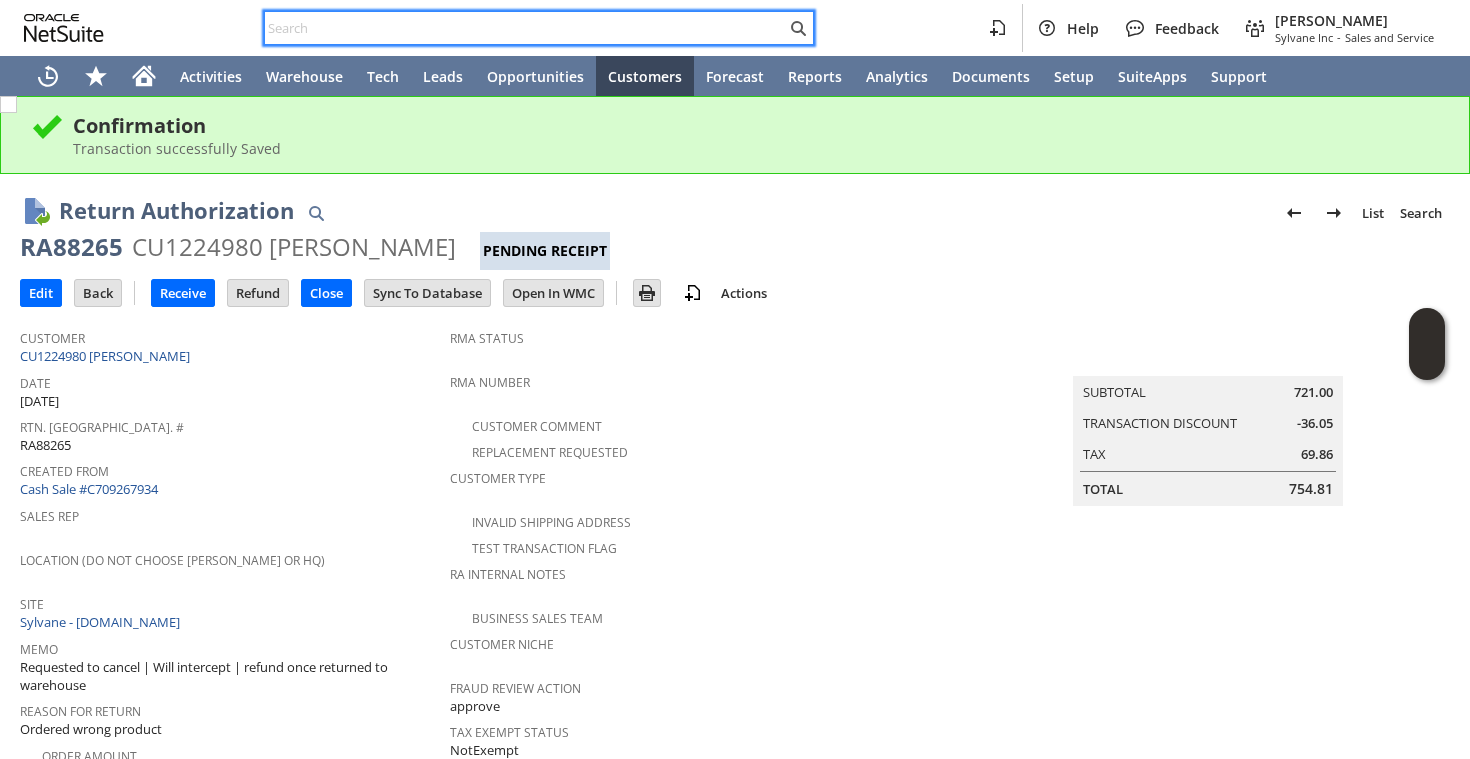 paste on "7819814041" 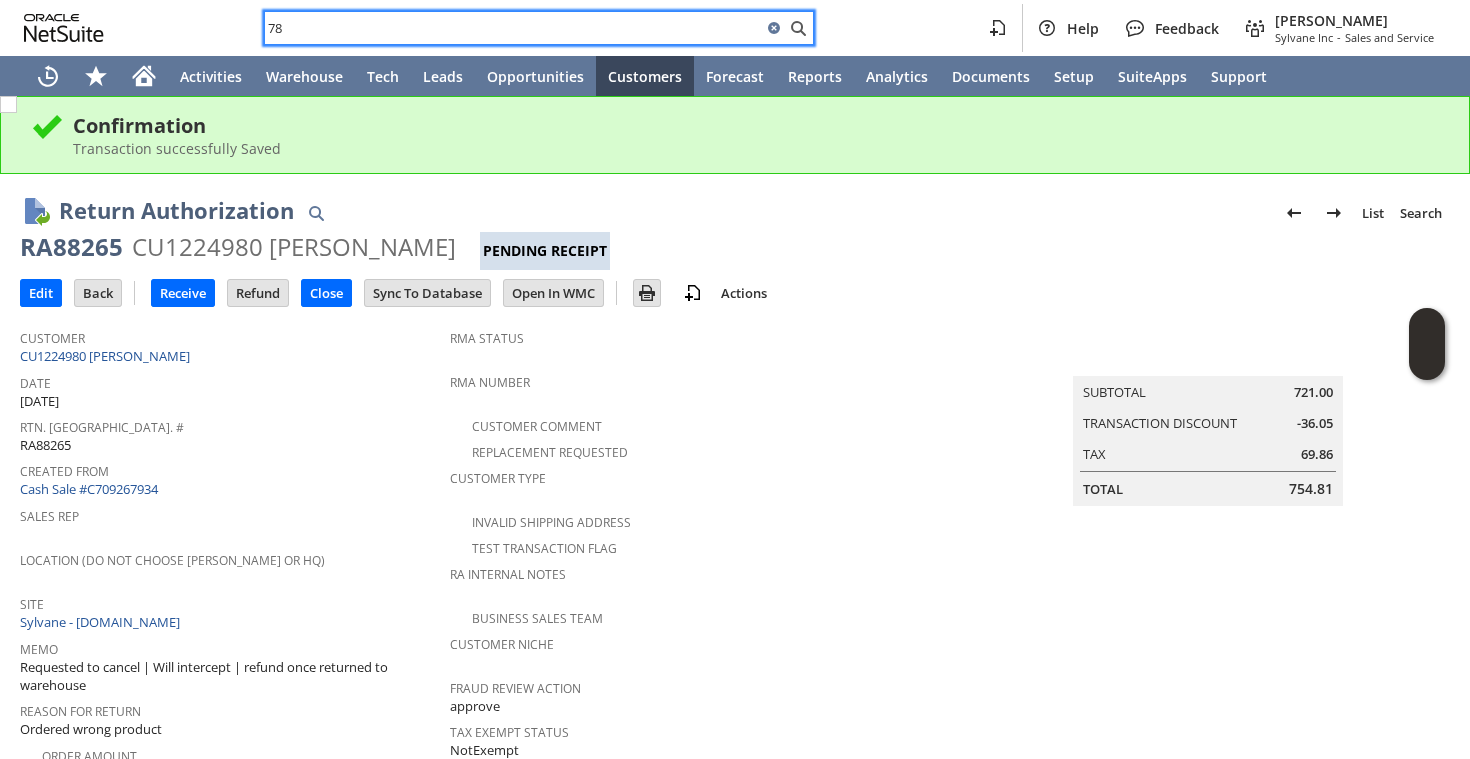 type on "7" 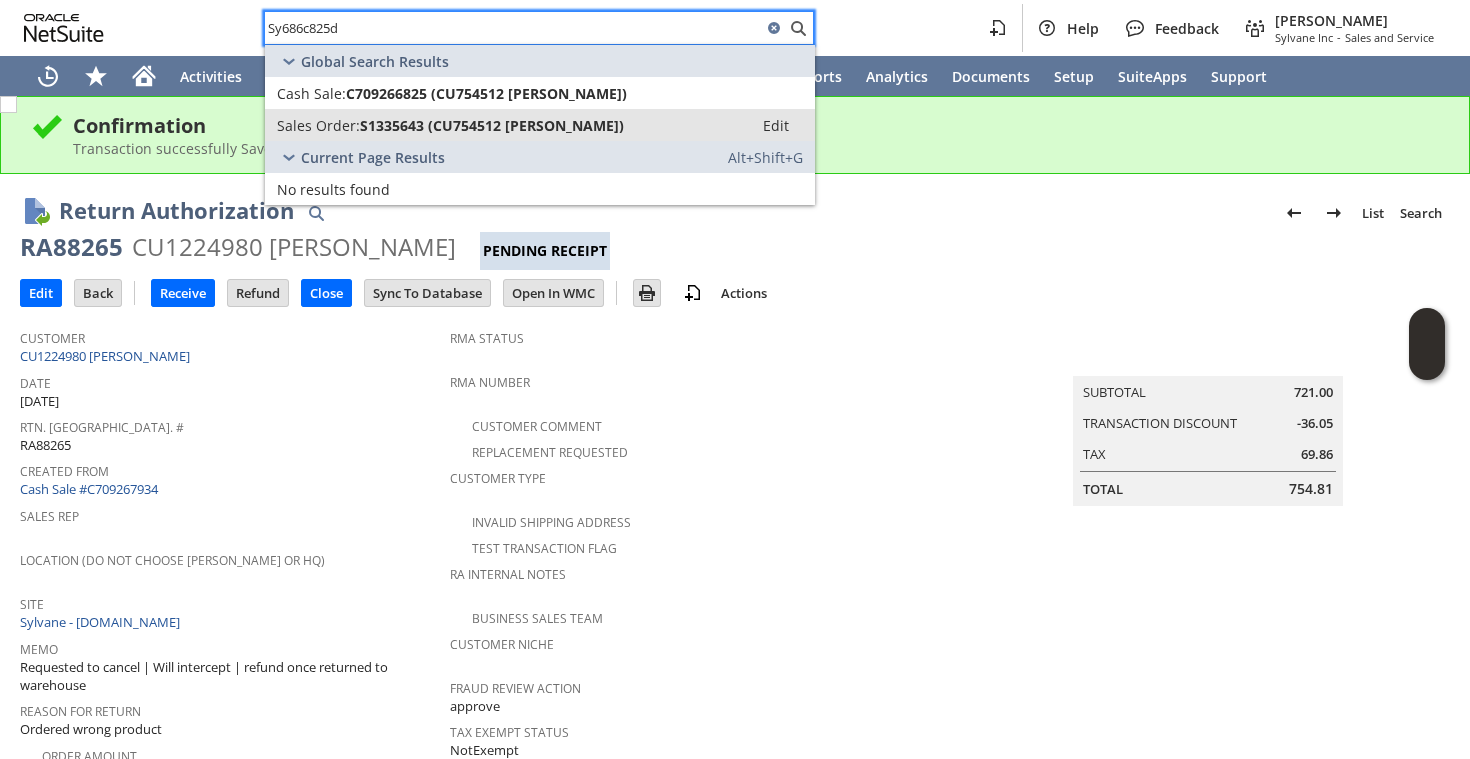 type on "Sy686c825d" 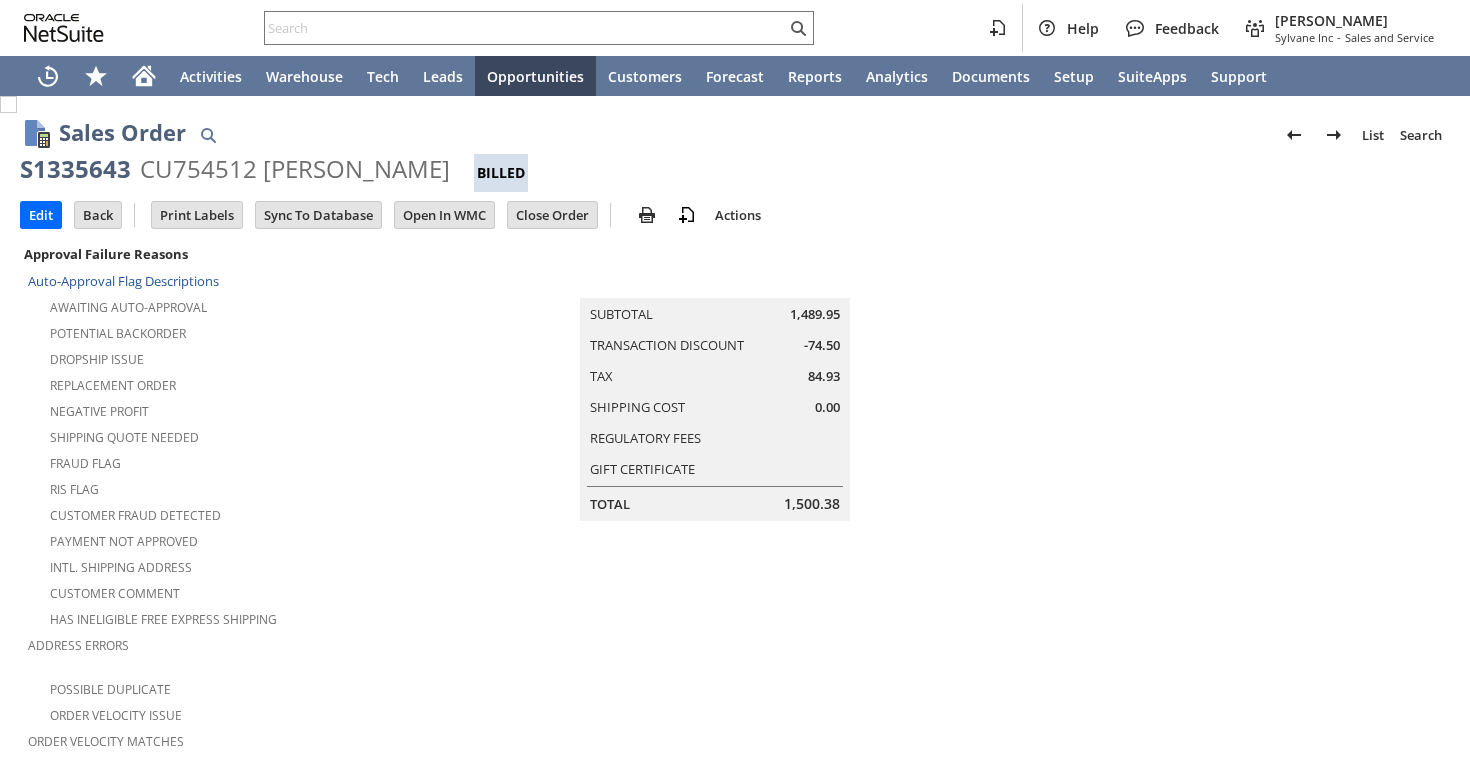 scroll, scrollTop: 0, scrollLeft: 0, axis: both 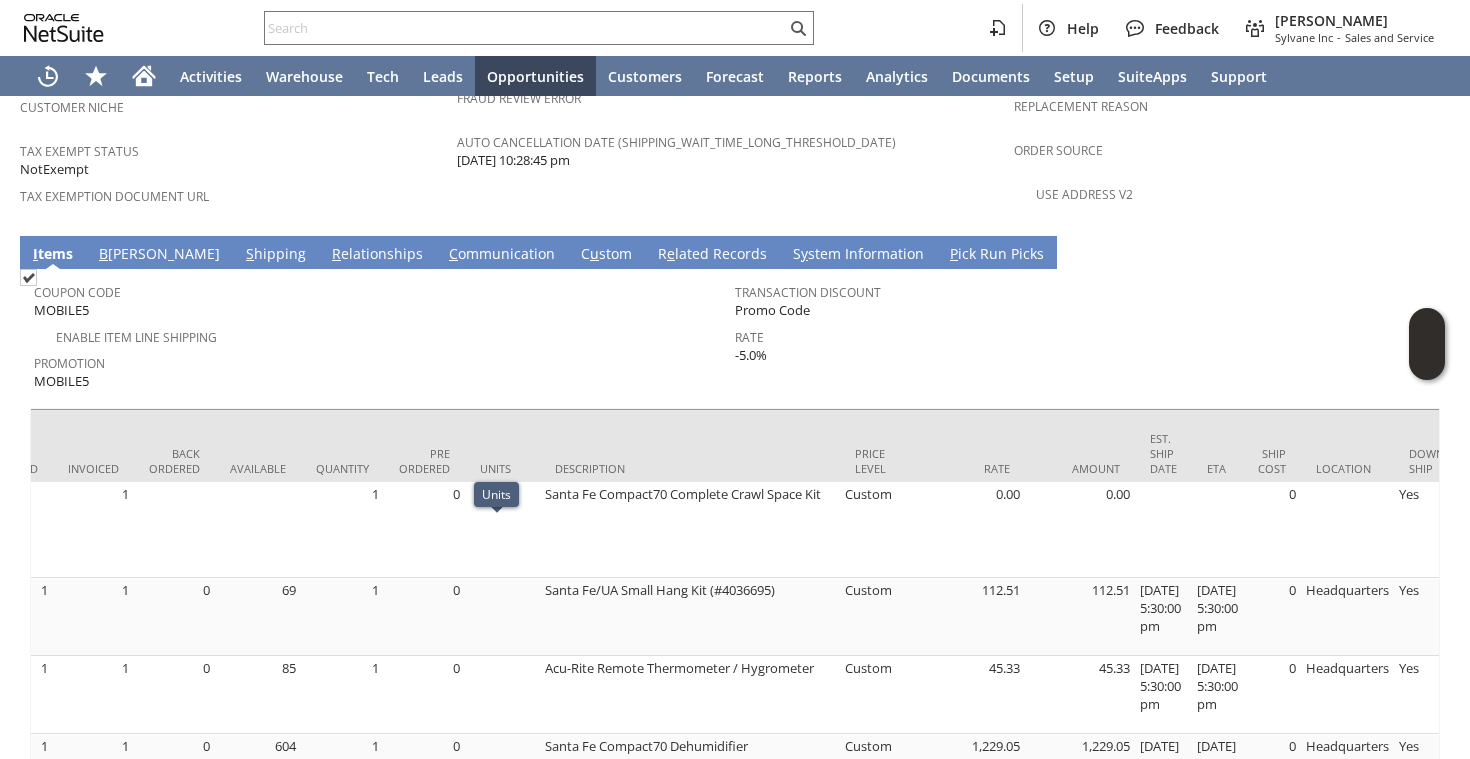 click on "S hipping" at bounding box center [276, 255] 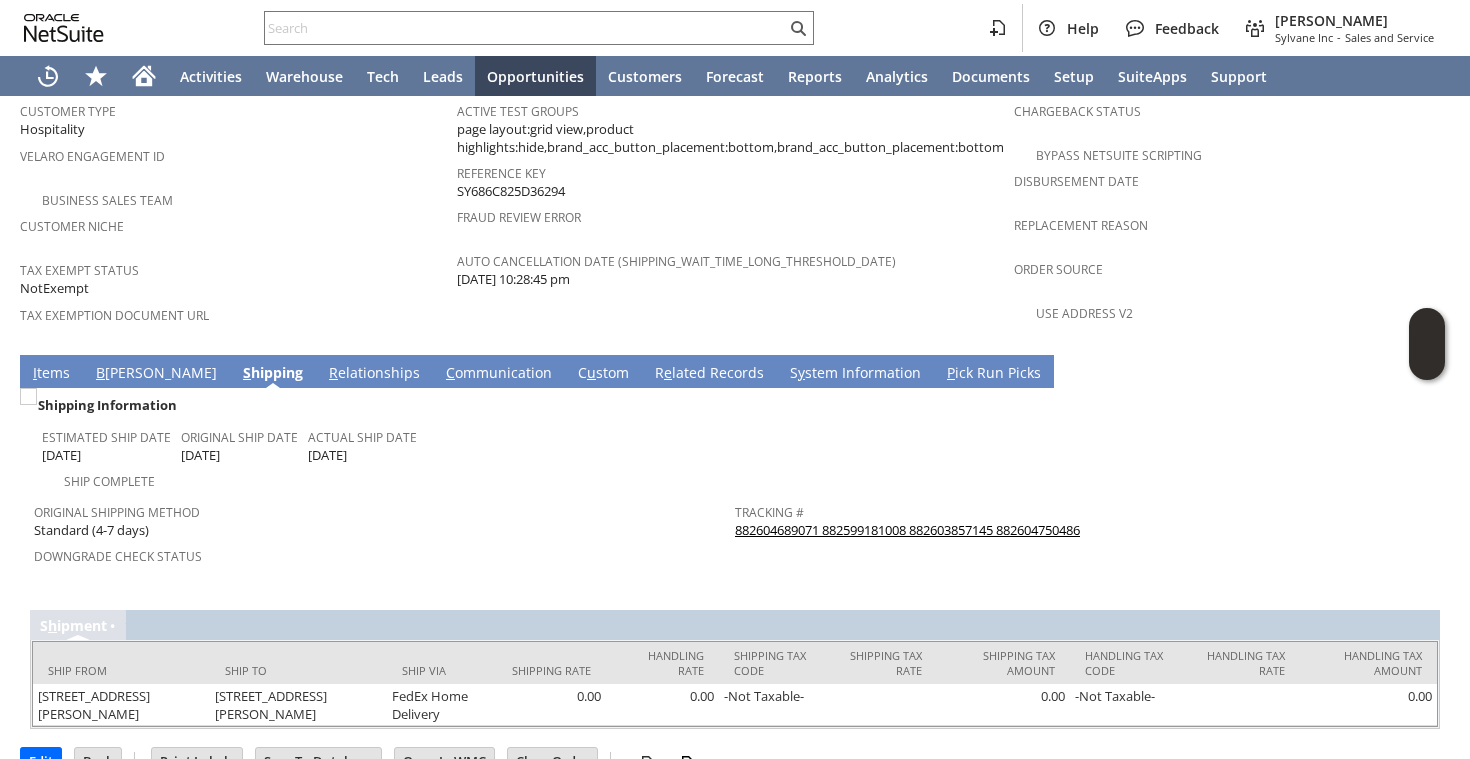 click on "882604689071 882599181008 882603857145 882604750486" at bounding box center [907, 530] 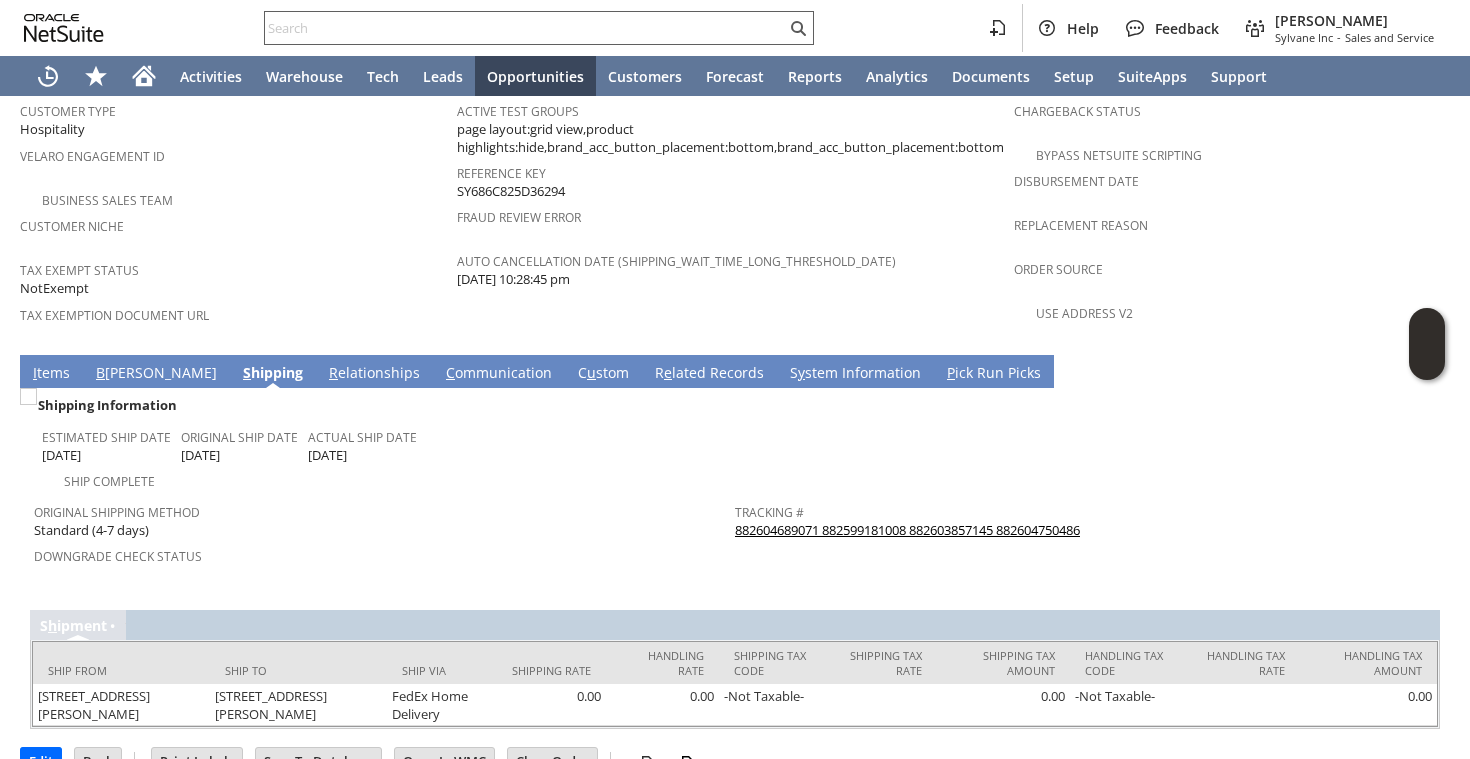click at bounding box center (525, 28) 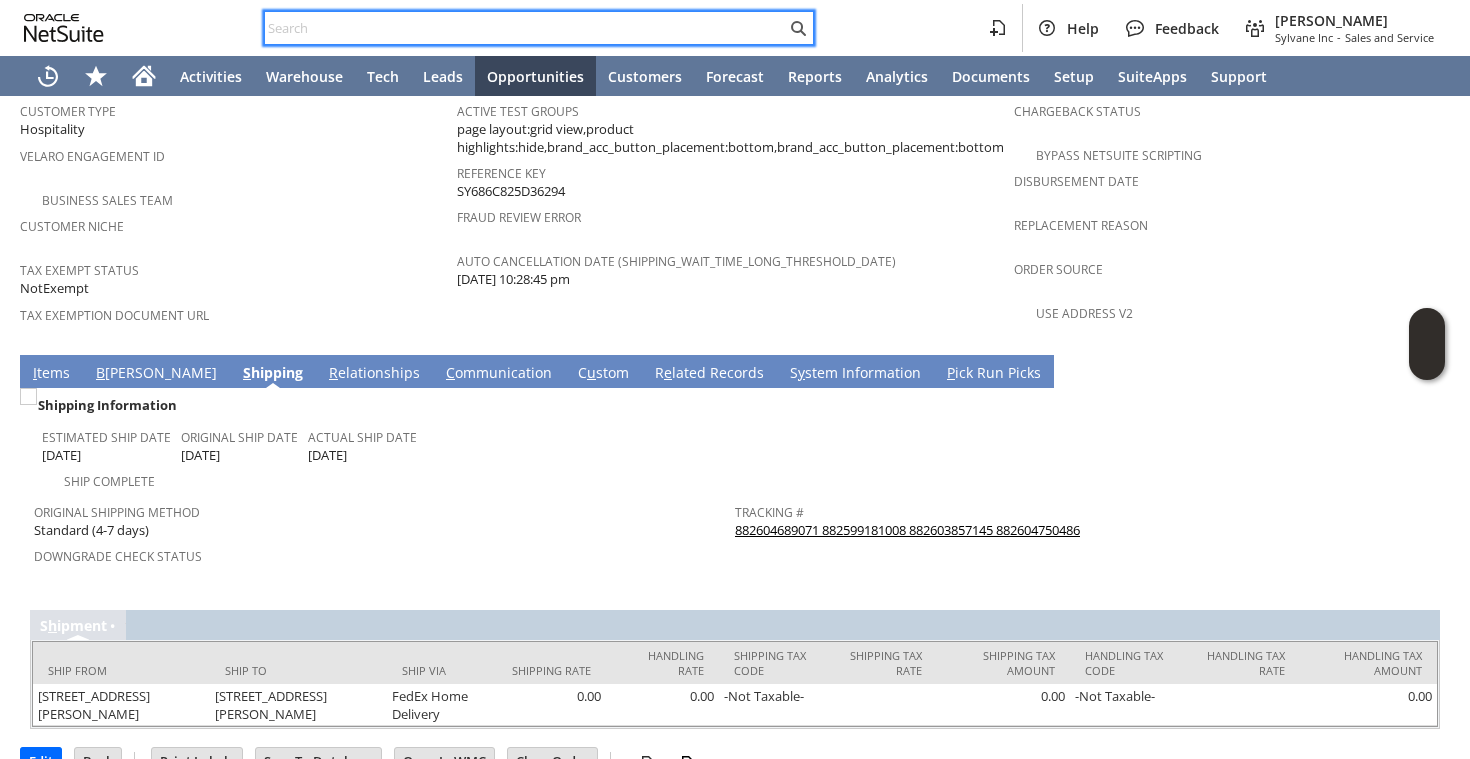 paste on "9178487870" 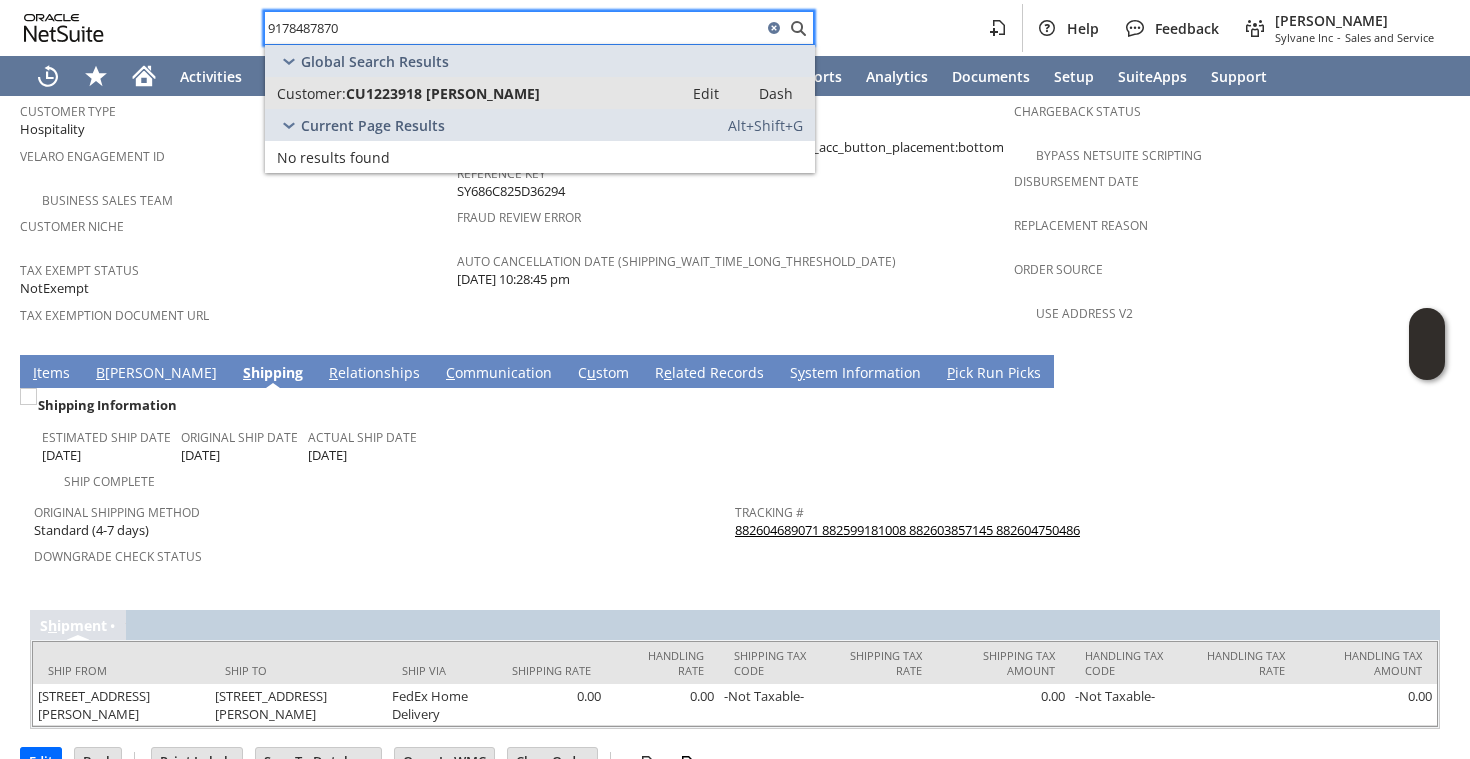 type on "9178487870" 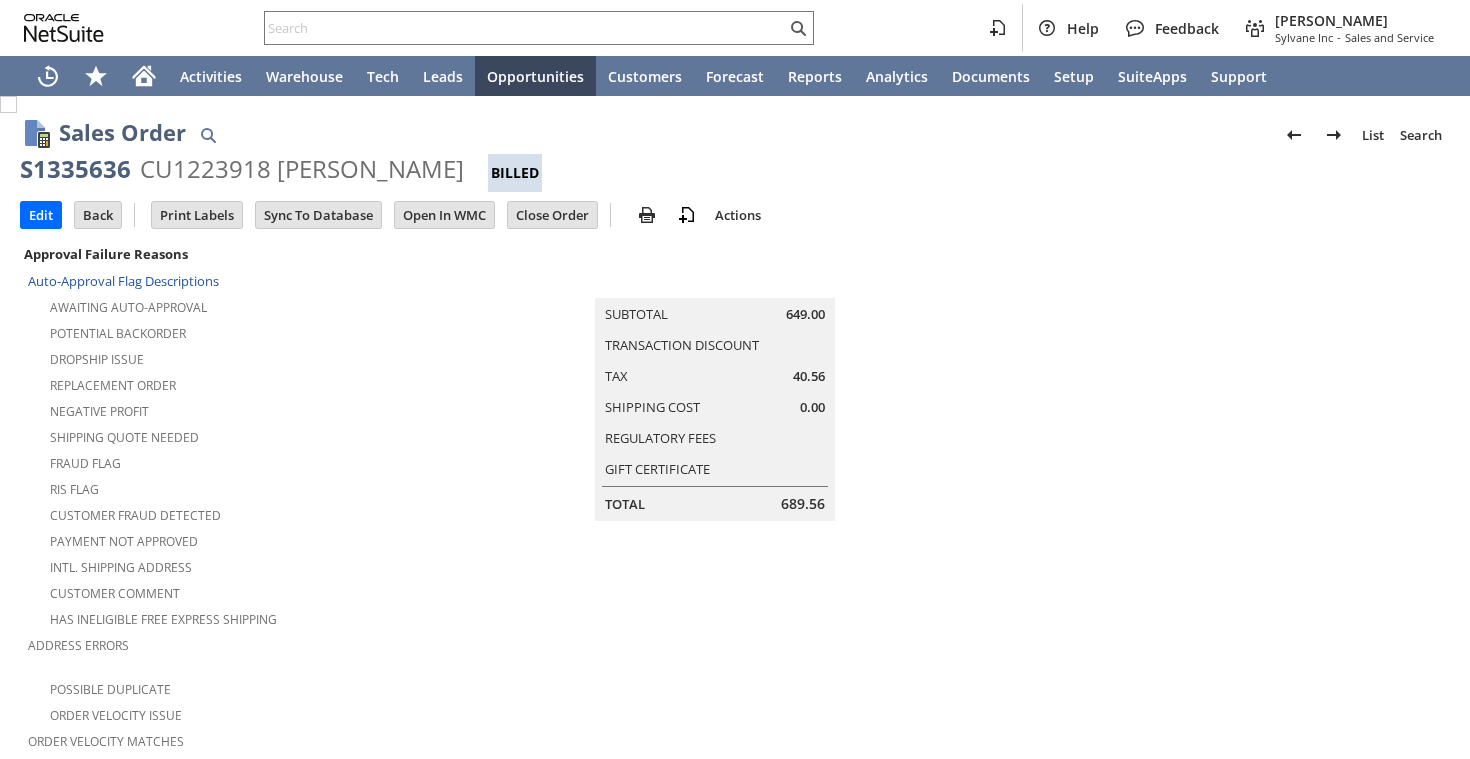 scroll, scrollTop: 0, scrollLeft: 0, axis: both 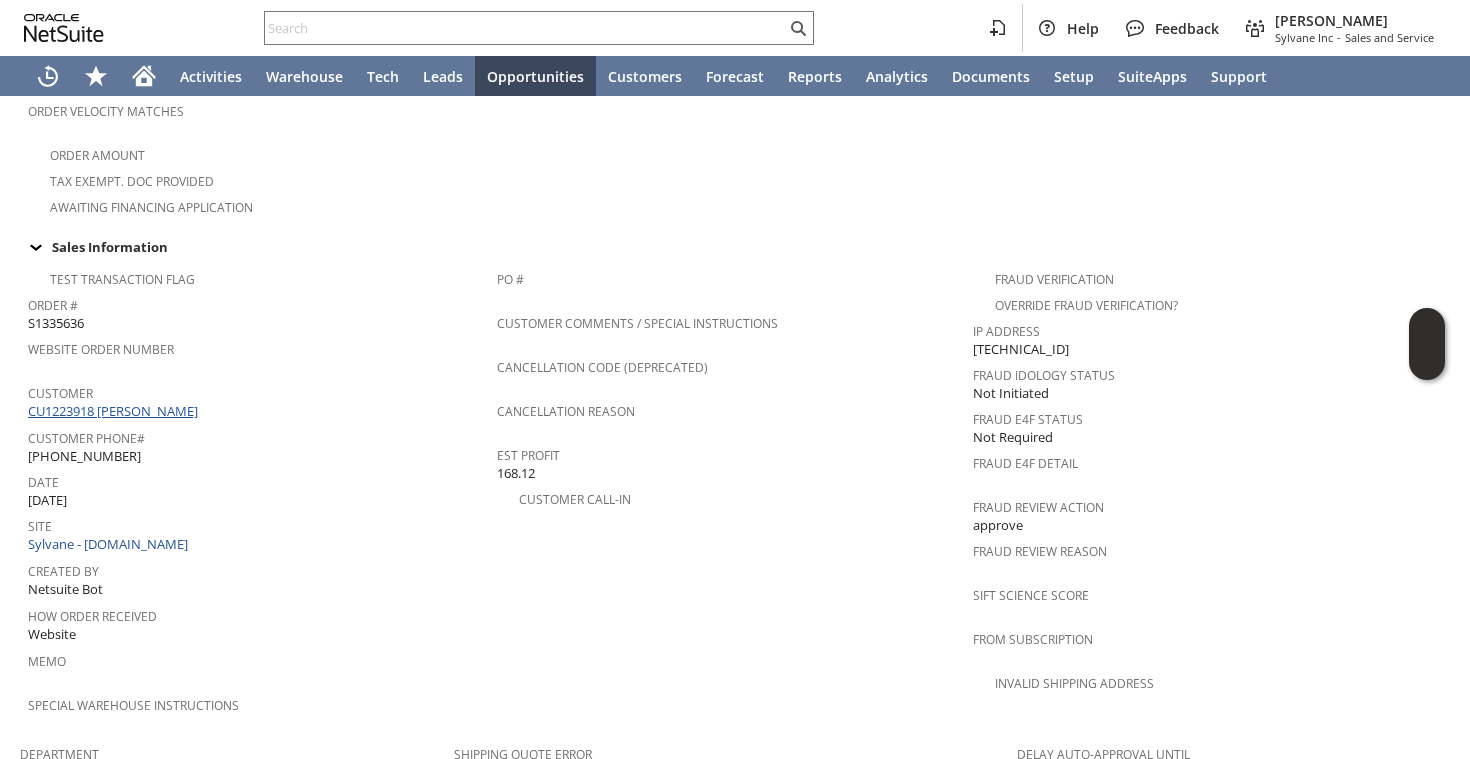 click on "CU1223918 [PERSON_NAME]" at bounding box center [115, 411] 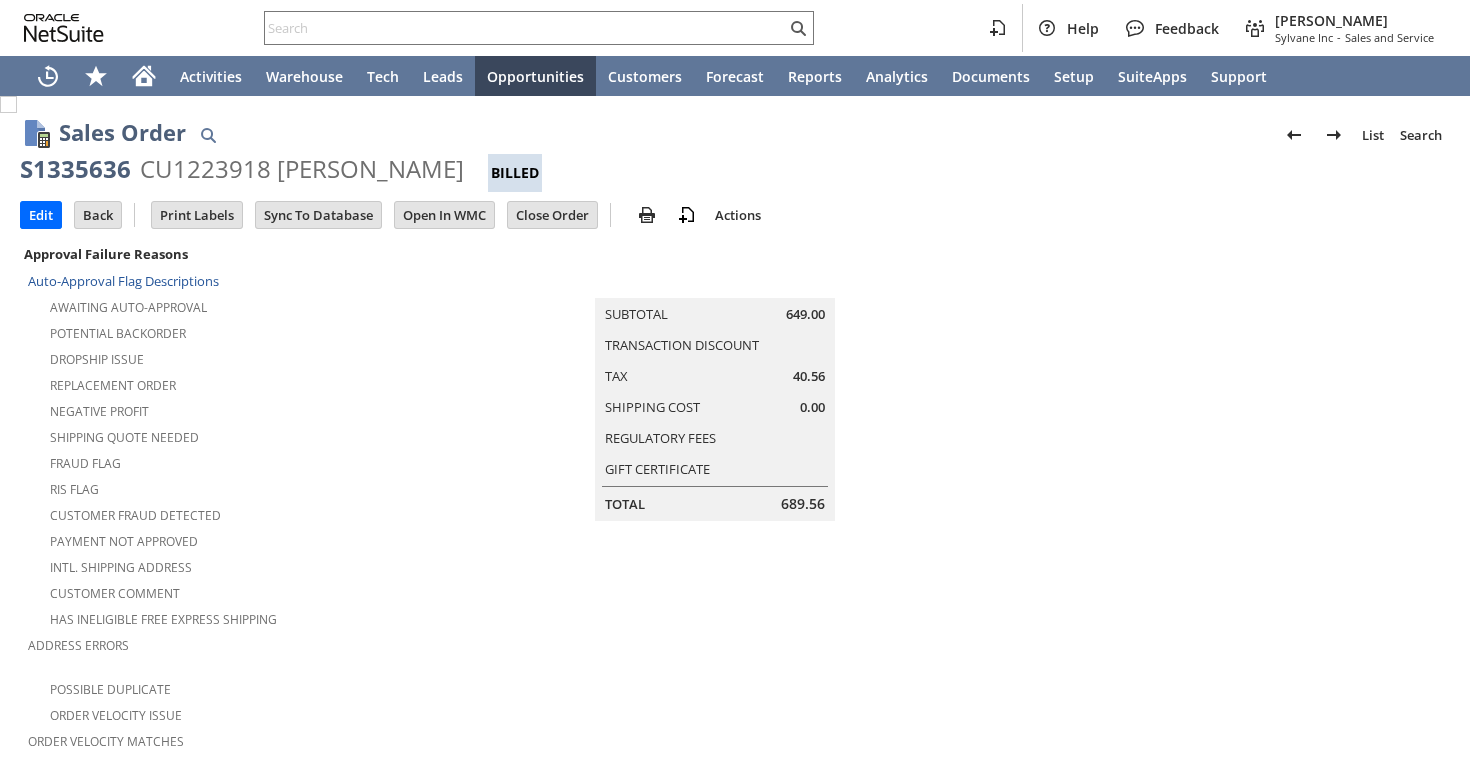scroll, scrollTop: 0, scrollLeft: 0, axis: both 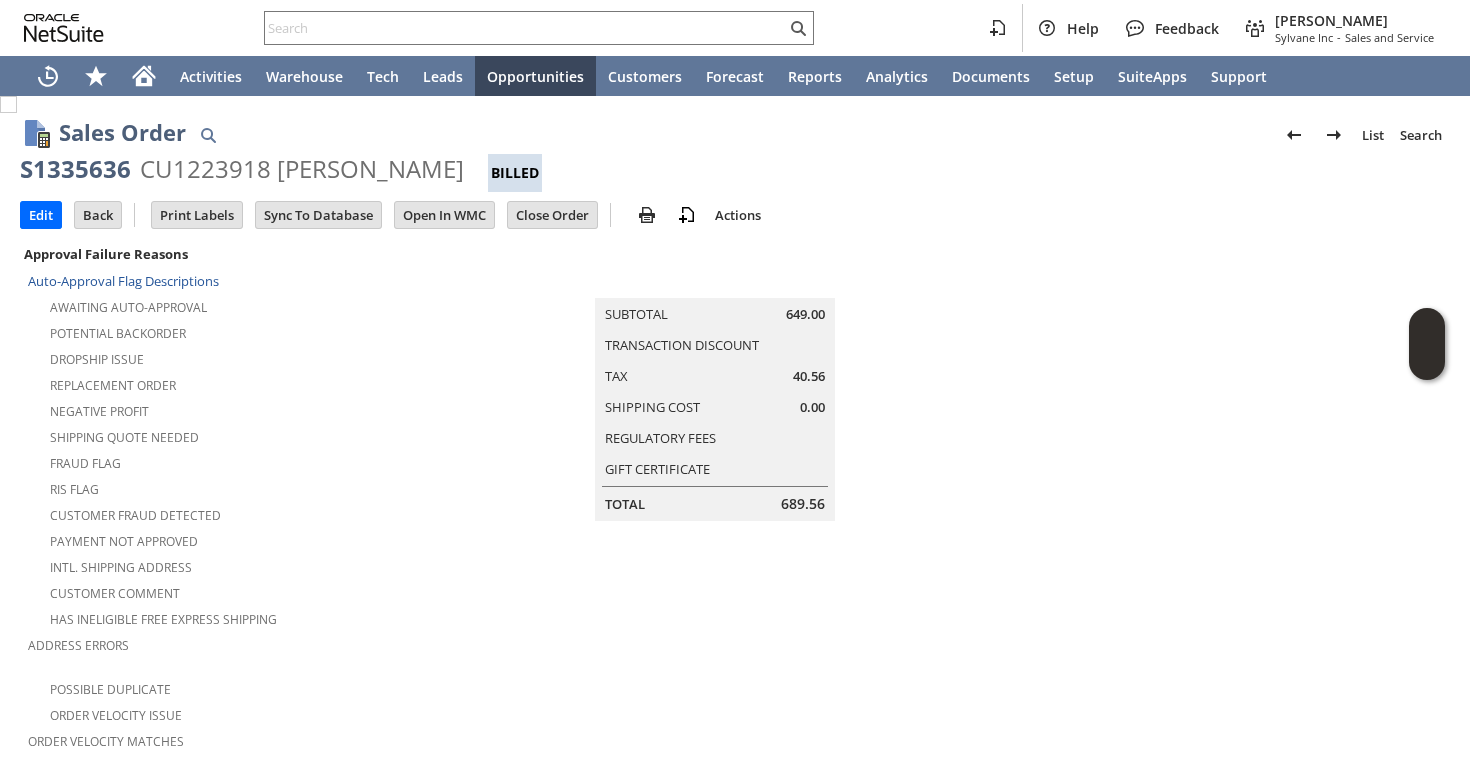 click on "CU1223918 [PERSON_NAME]" at bounding box center [302, 169] 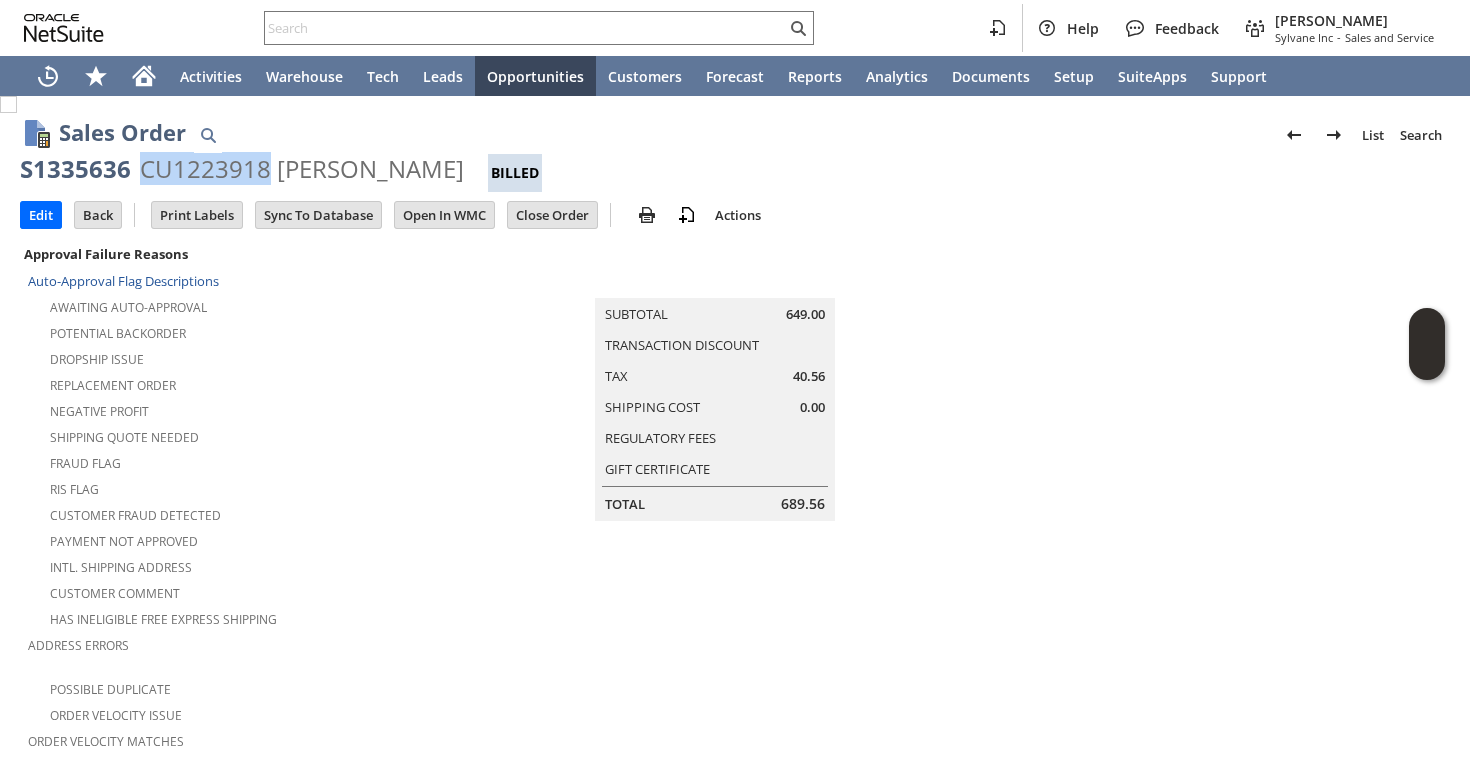 copy on "CU1223918" 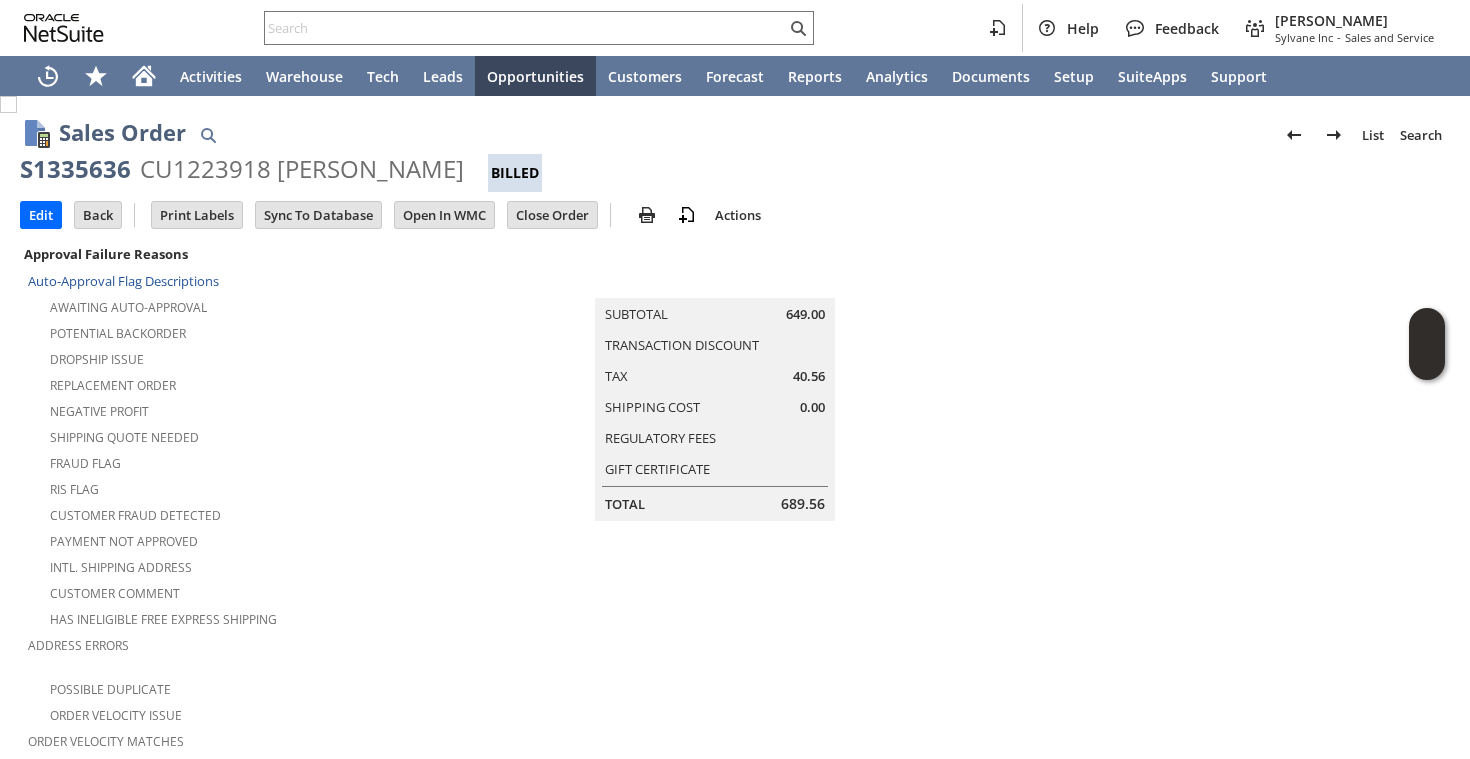 click on "CU1223918 Sarah Horowitz" at bounding box center [302, 169] 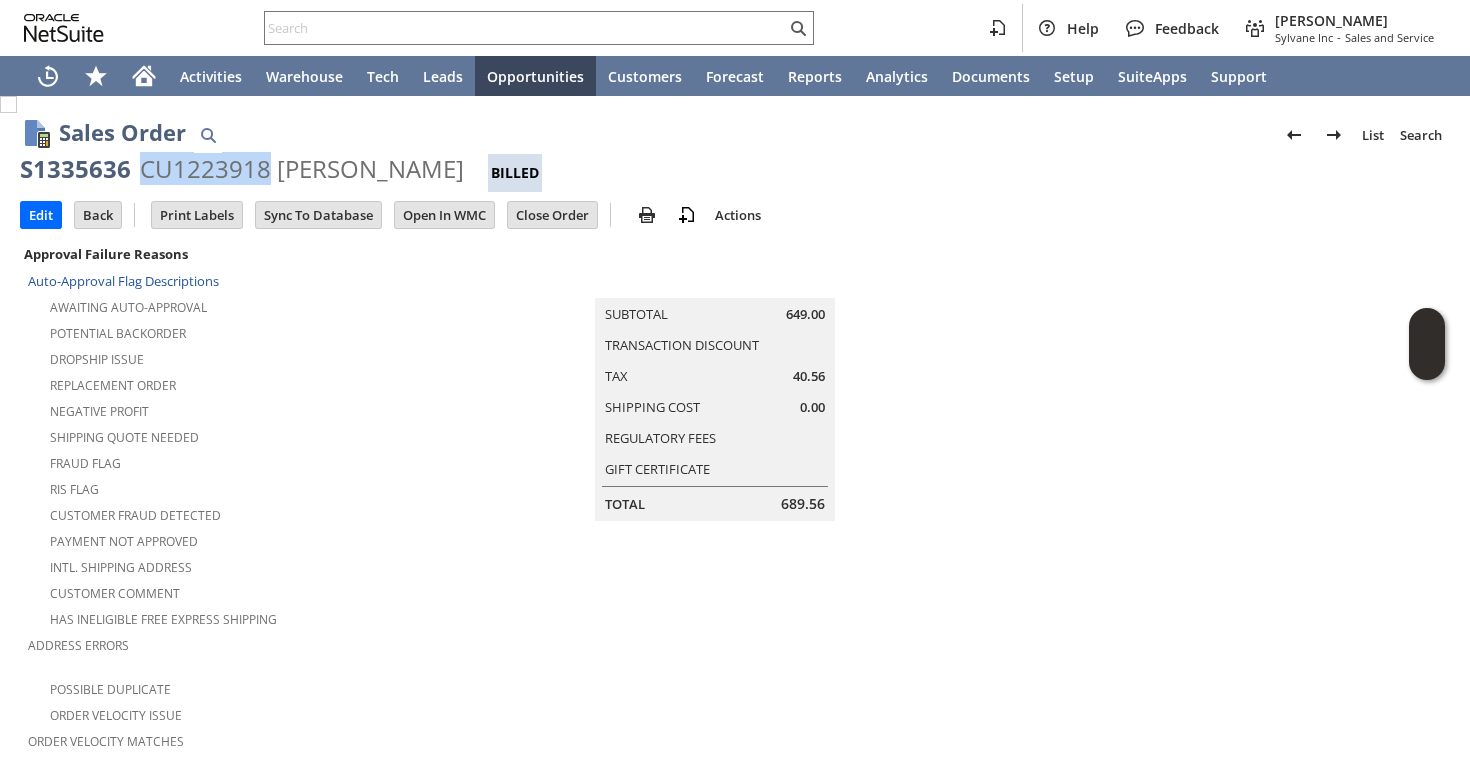 click on "CU1223918 Sarah Horowitz" at bounding box center [302, 169] 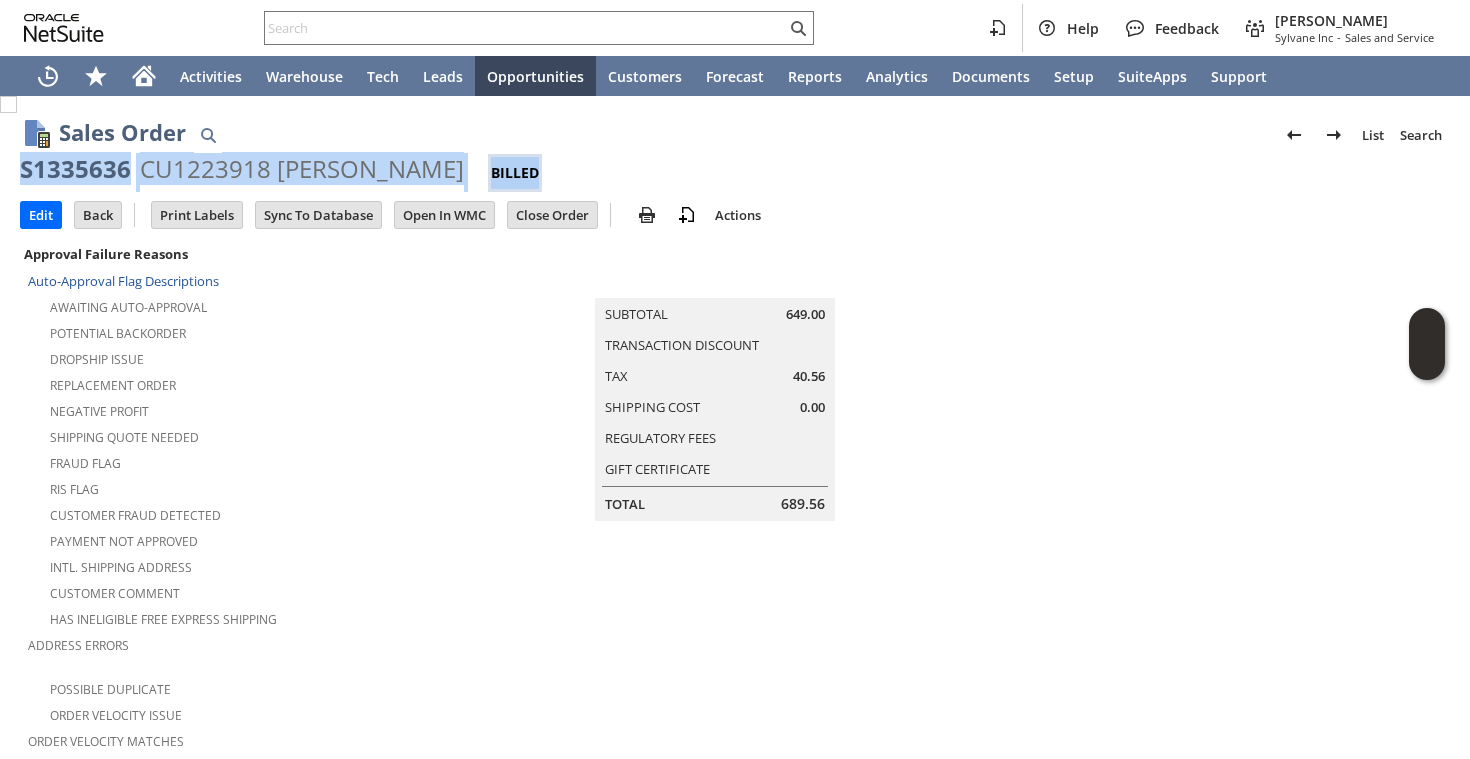 click on "CU1223918 Sarah Horowitz" at bounding box center [302, 169] 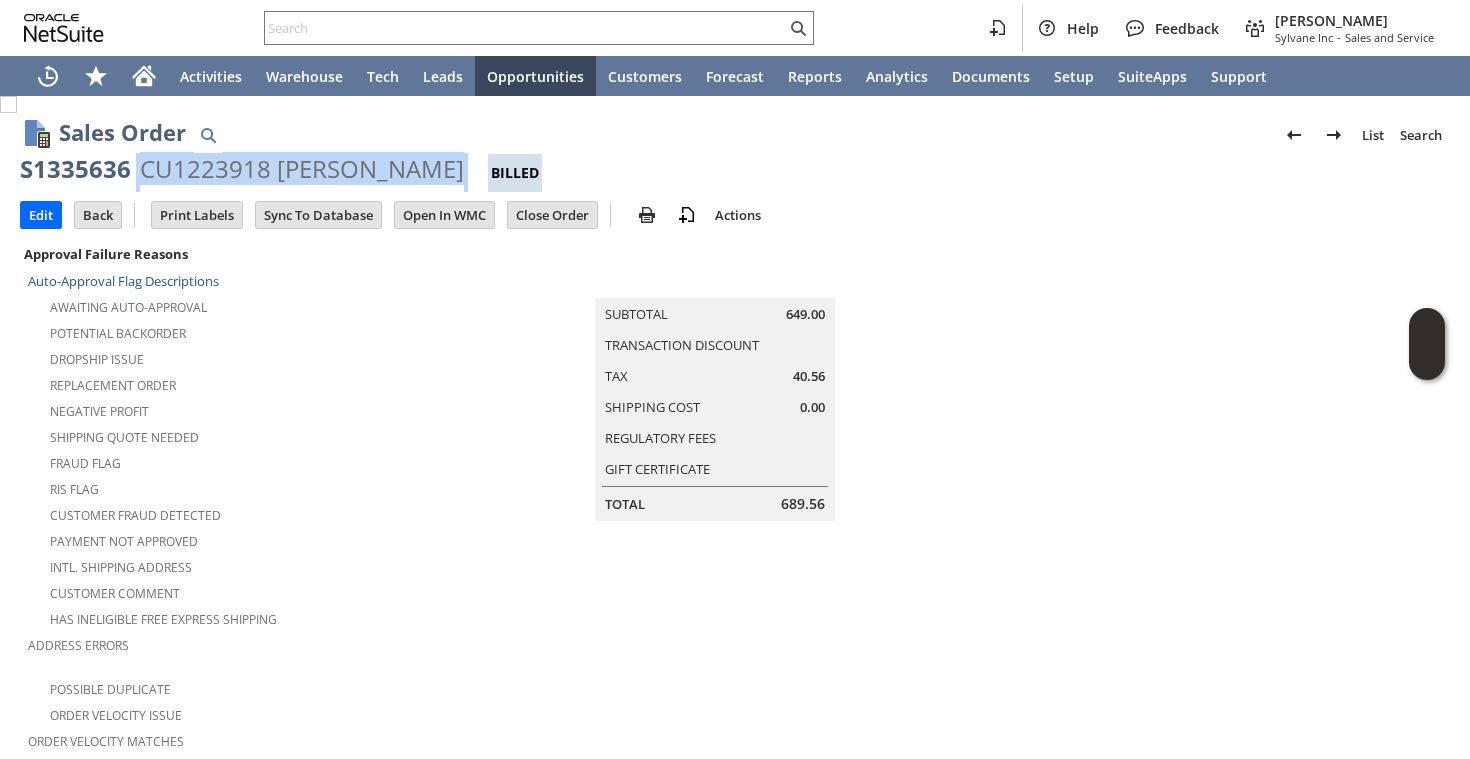 drag, startPoint x: 133, startPoint y: 165, endPoint x: 451, endPoint y: 158, distance: 318.07703 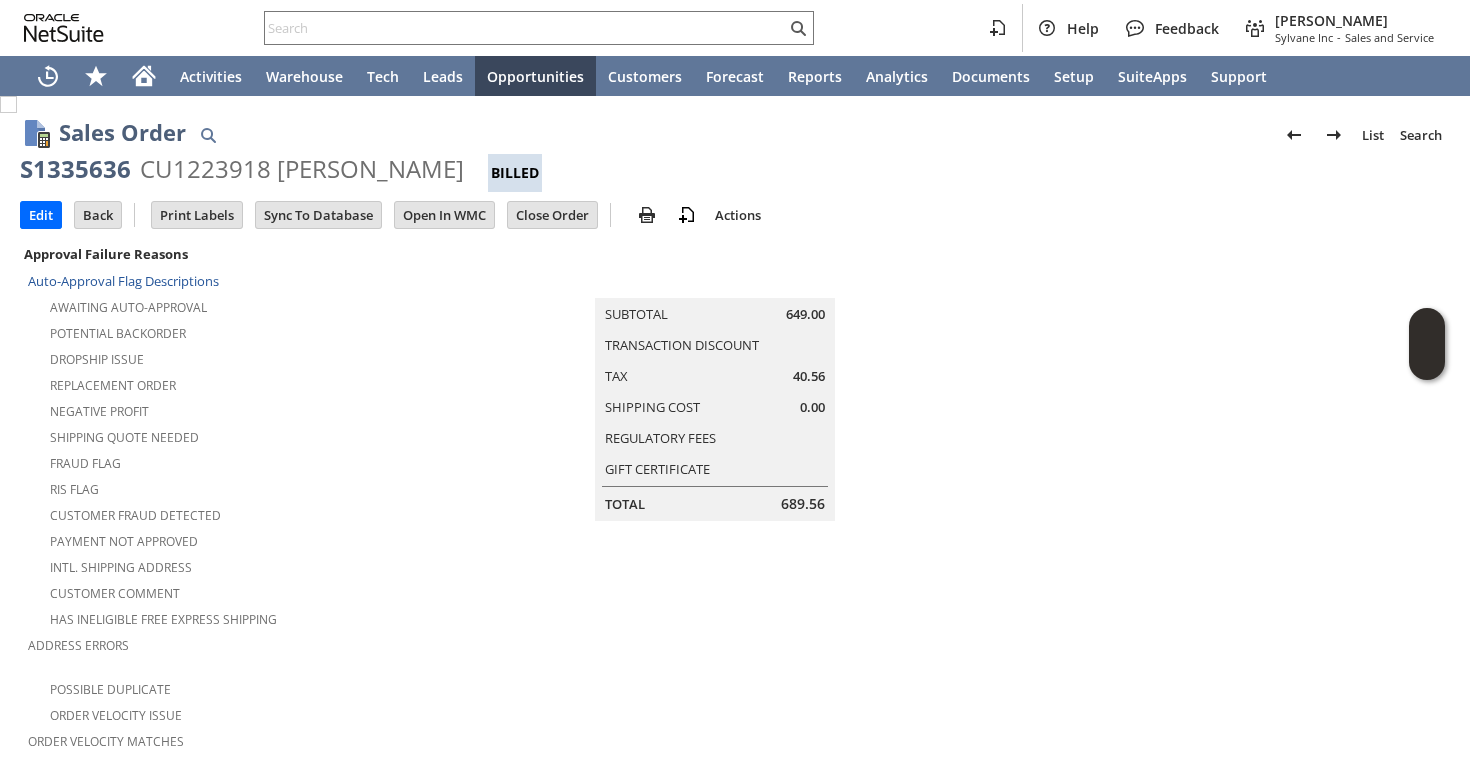 drag, startPoint x: 27, startPoint y: 169, endPoint x: 439, endPoint y: 160, distance: 412.0983 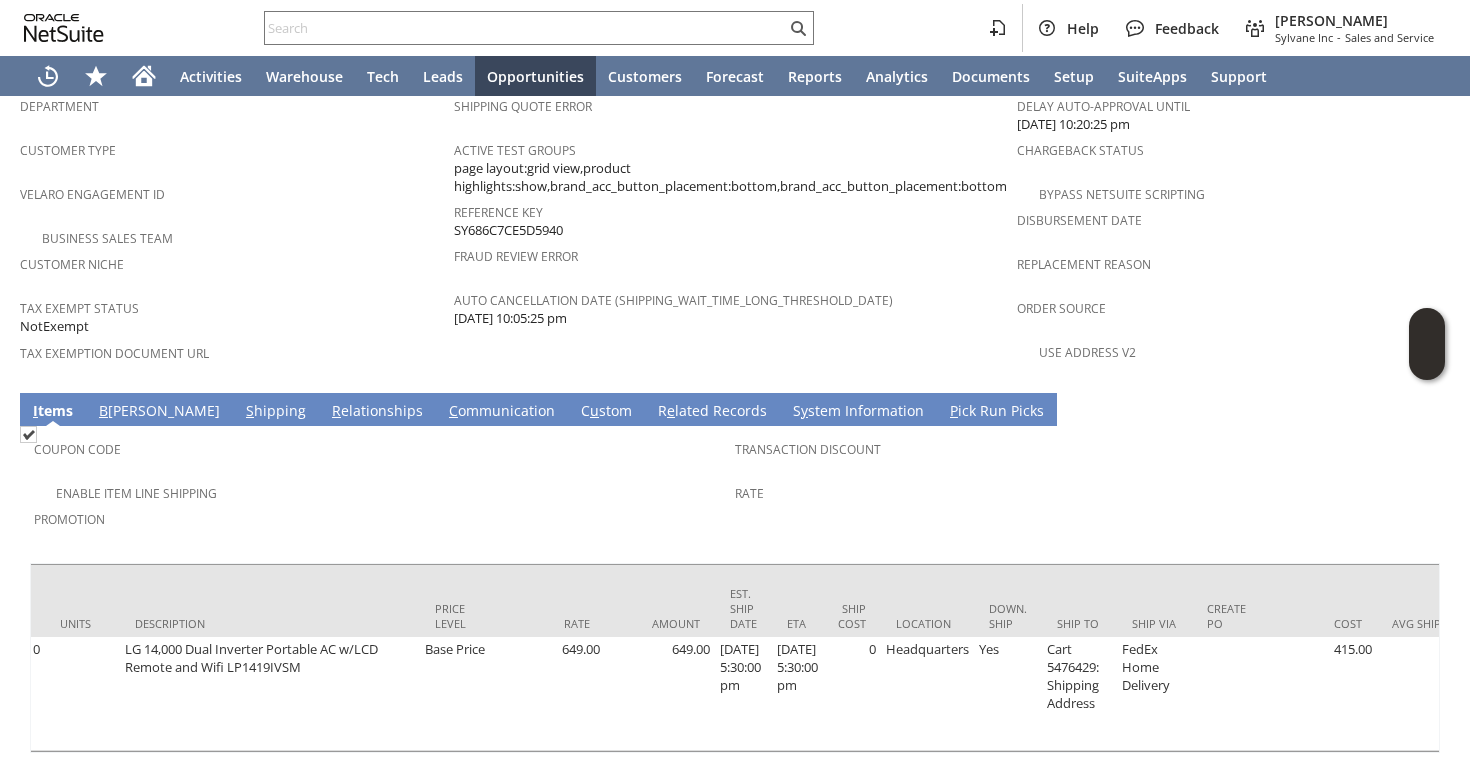scroll, scrollTop: 1287, scrollLeft: 0, axis: vertical 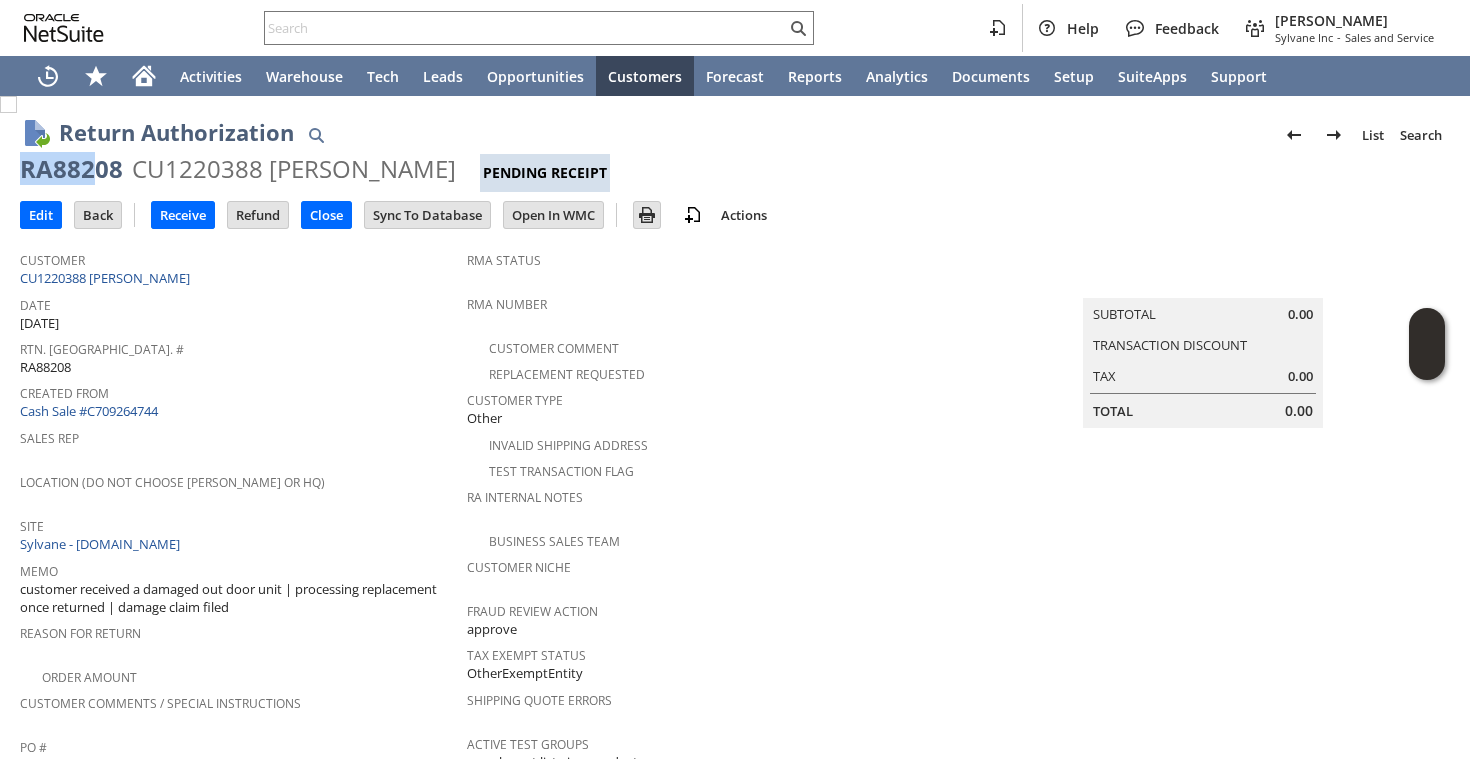drag, startPoint x: 24, startPoint y: 172, endPoint x: 92, endPoint y: 166, distance: 68.26419 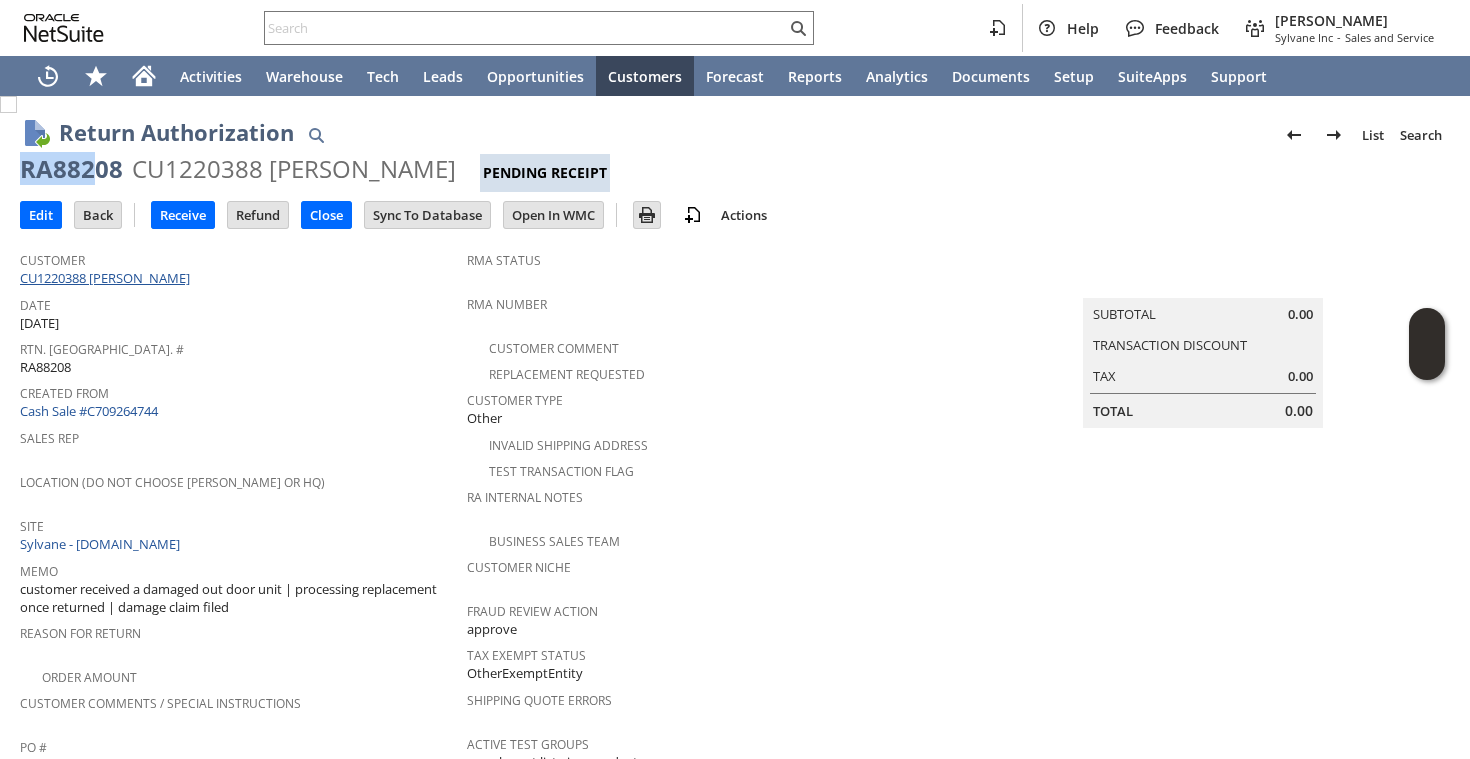 click on "CU1220388 [PERSON_NAME]" at bounding box center (107, 278) 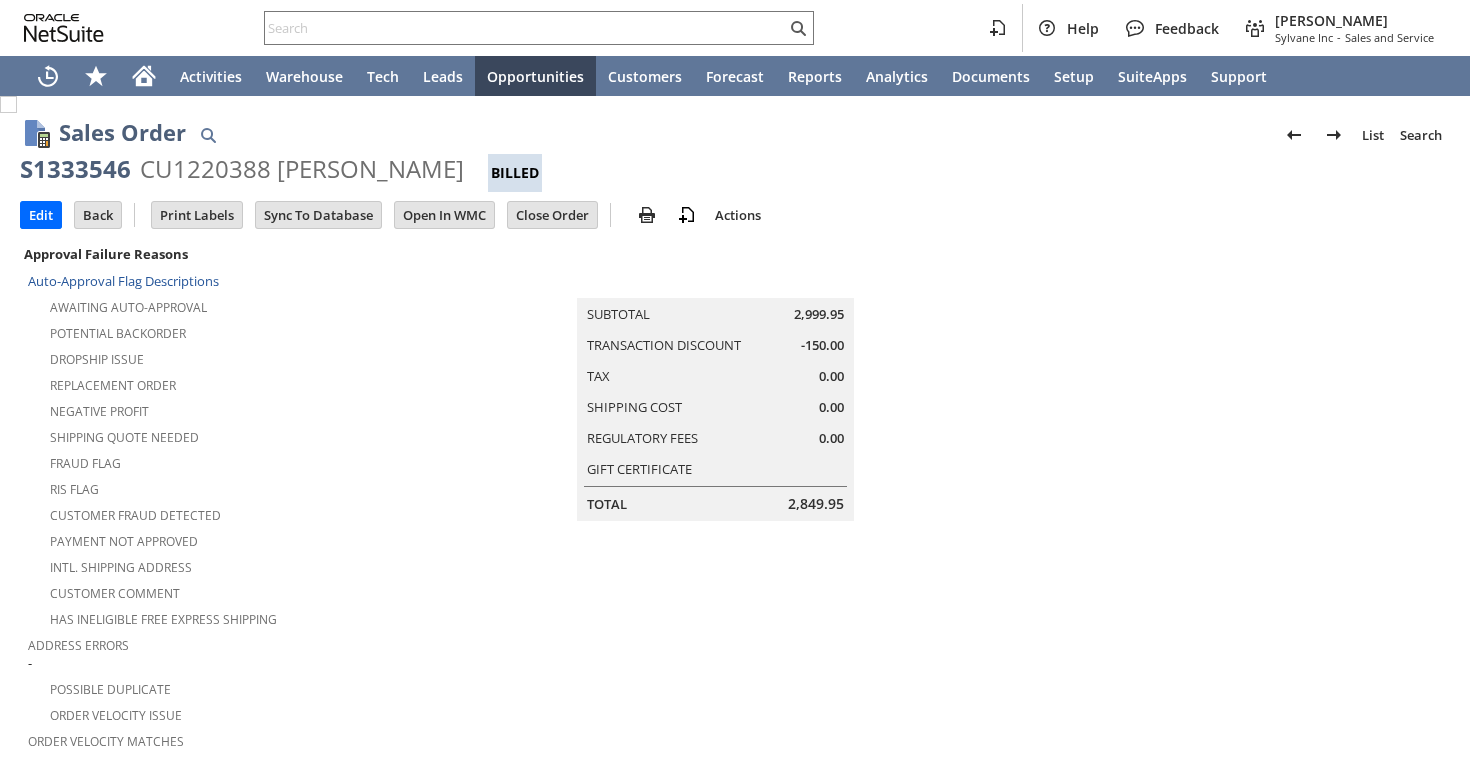 scroll, scrollTop: 0, scrollLeft: 0, axis: both 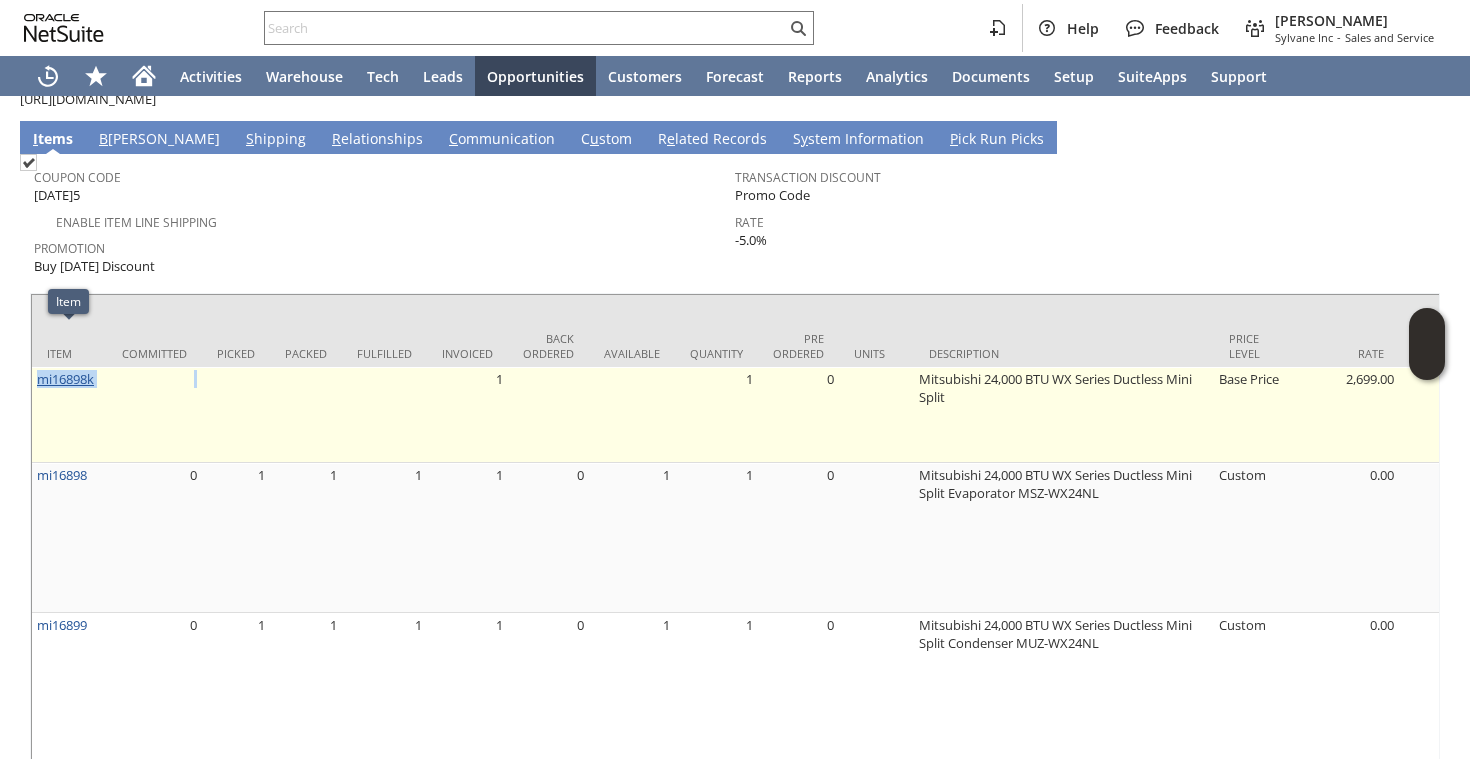 drag, startPoint x: 124, startPoint y: 345, endPoint x: 42, endPoint y: 338, distance: 82.29824 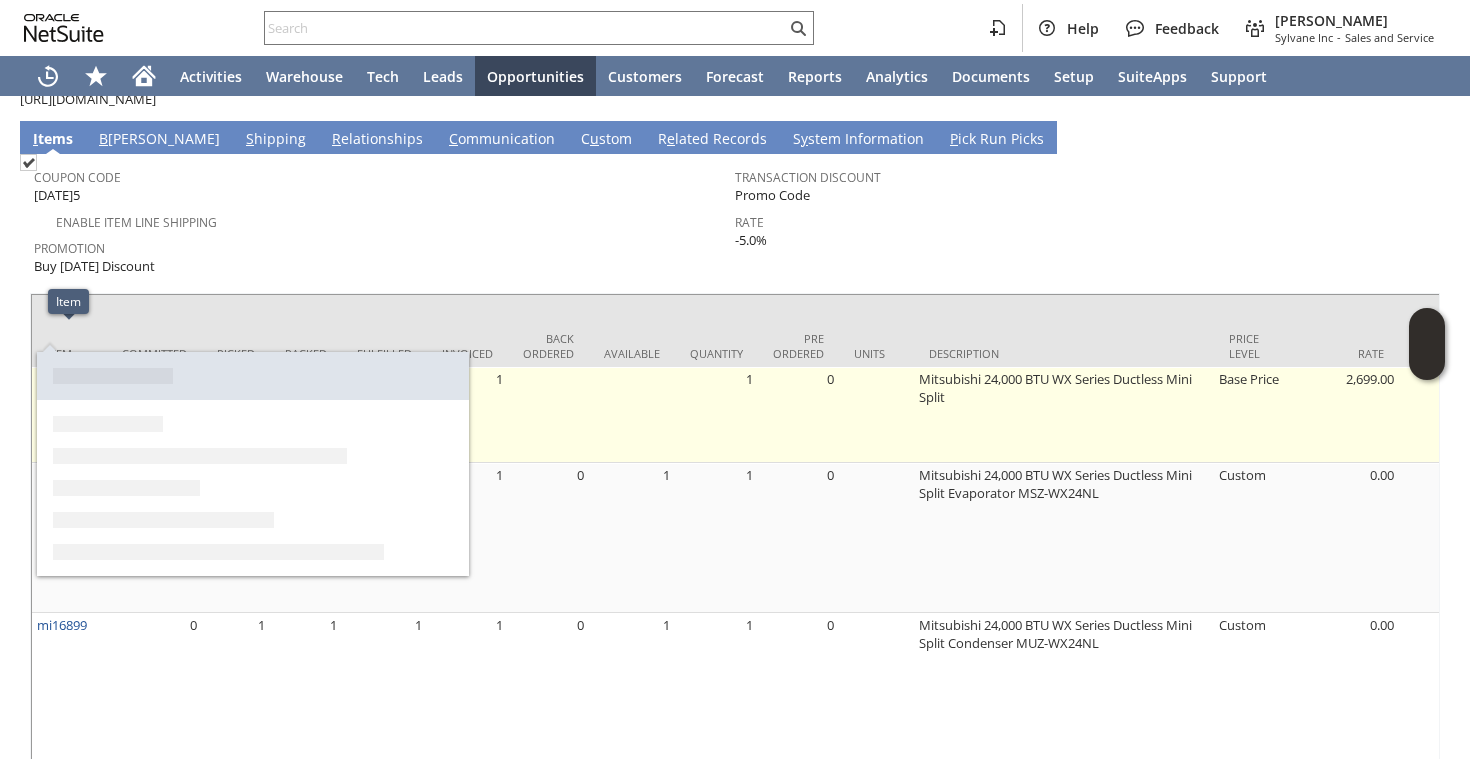 copy on "mi16898k" 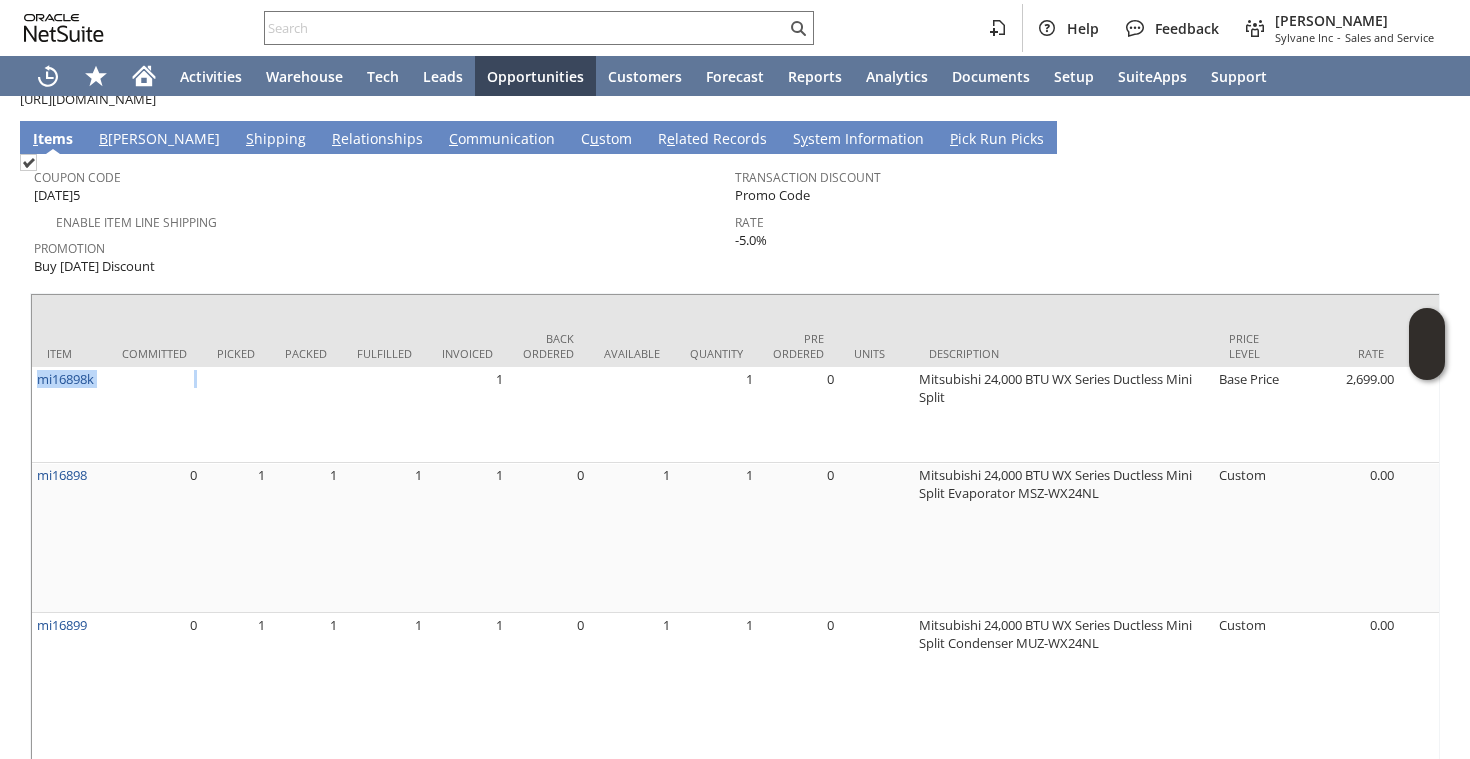 click on "Promotion
Buy Today Discount" at bounding box center (384, 256) 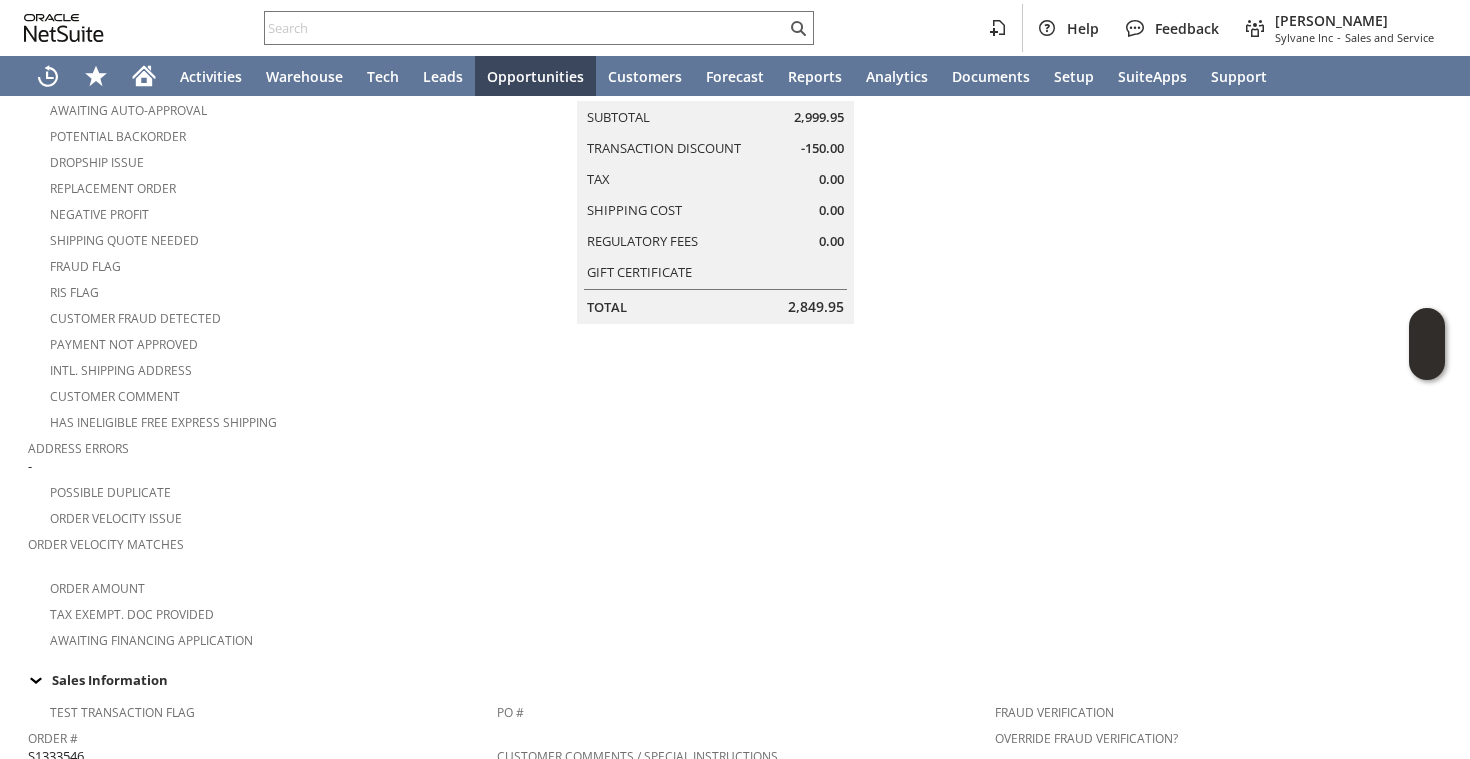 scroll, scrollTop: 0, scrollLeft: 0, axis: both 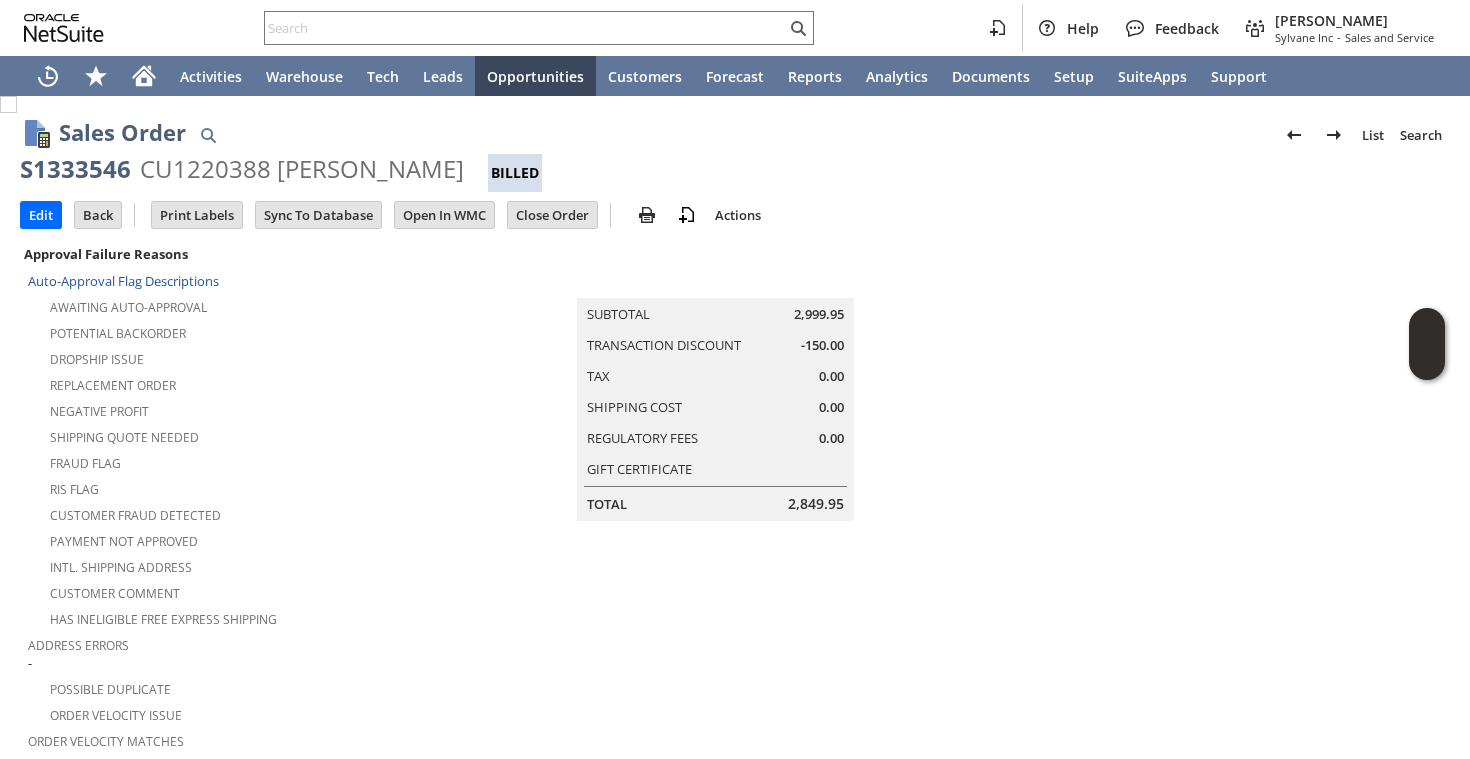click on "S1333546" at bounding box center (75, 169) 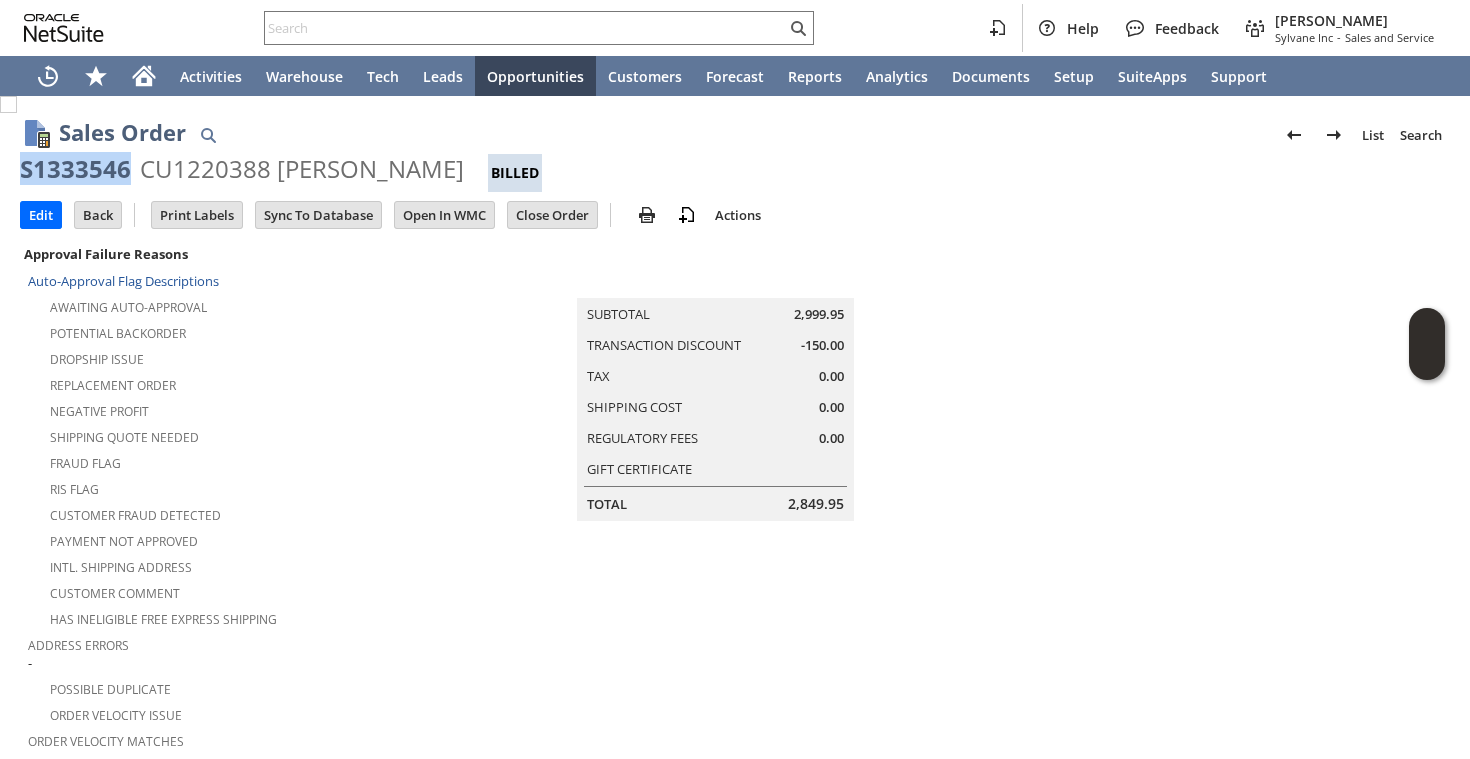 copy on "S1333546" 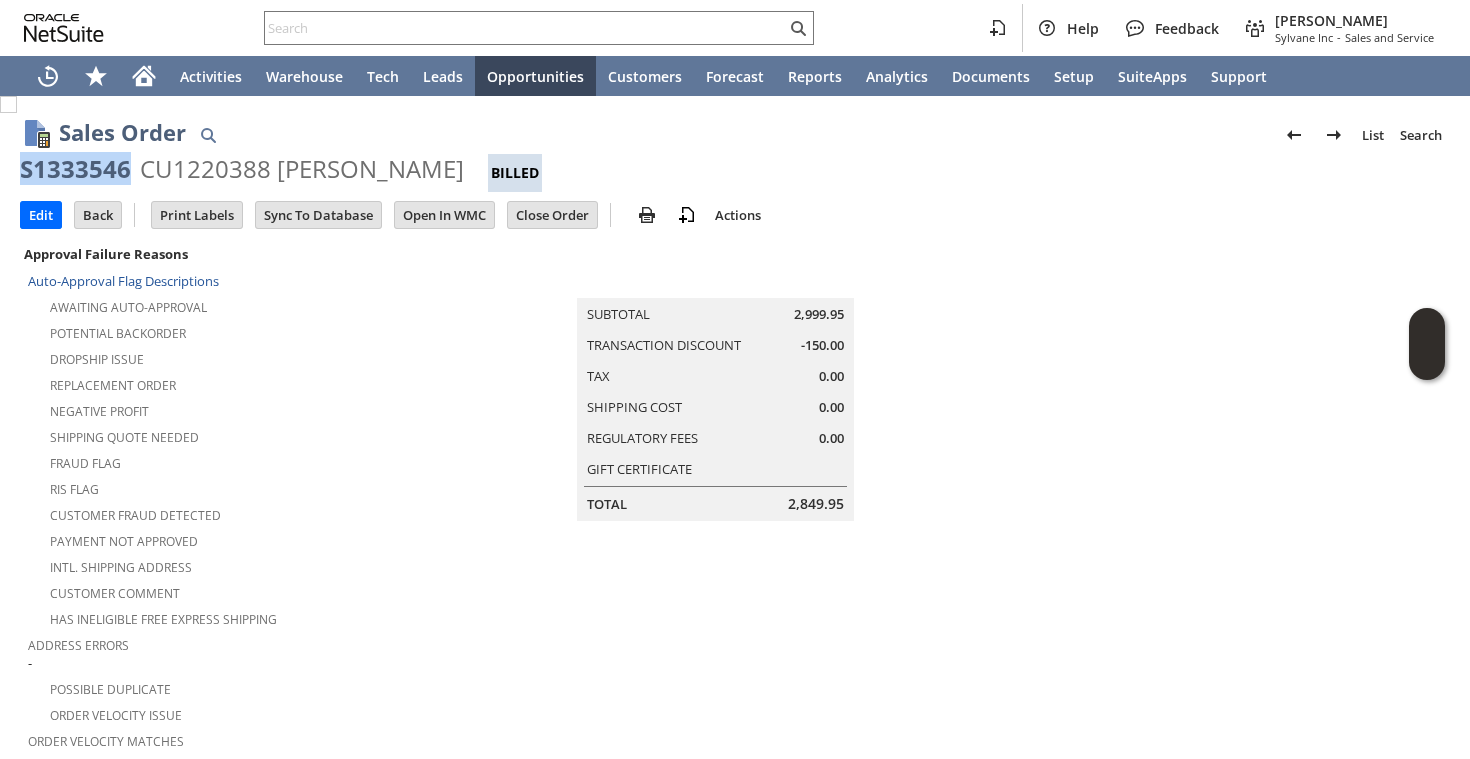 copy on "S1333546" 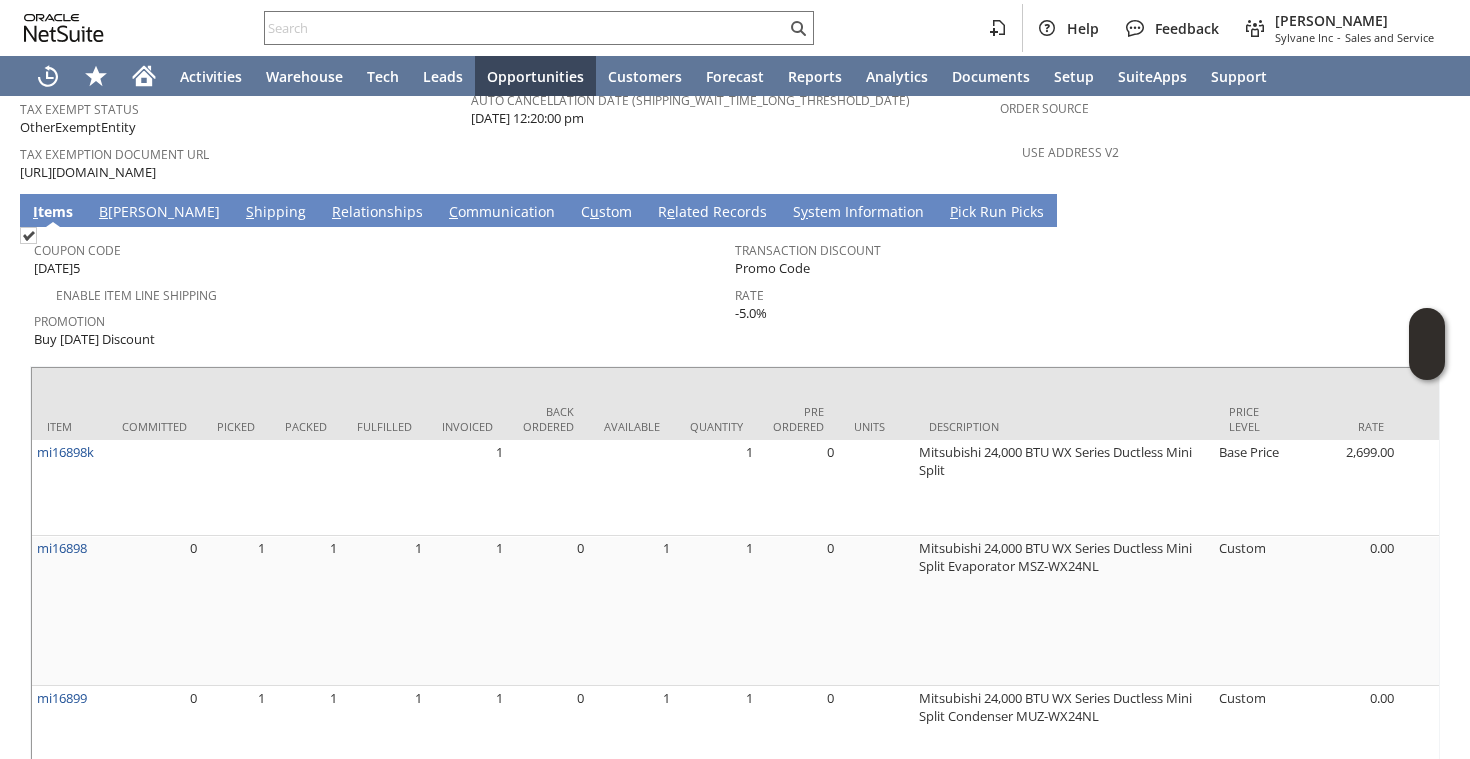 scroll, scrollTop: 1487, scrollLeft: 0, axis: vertical 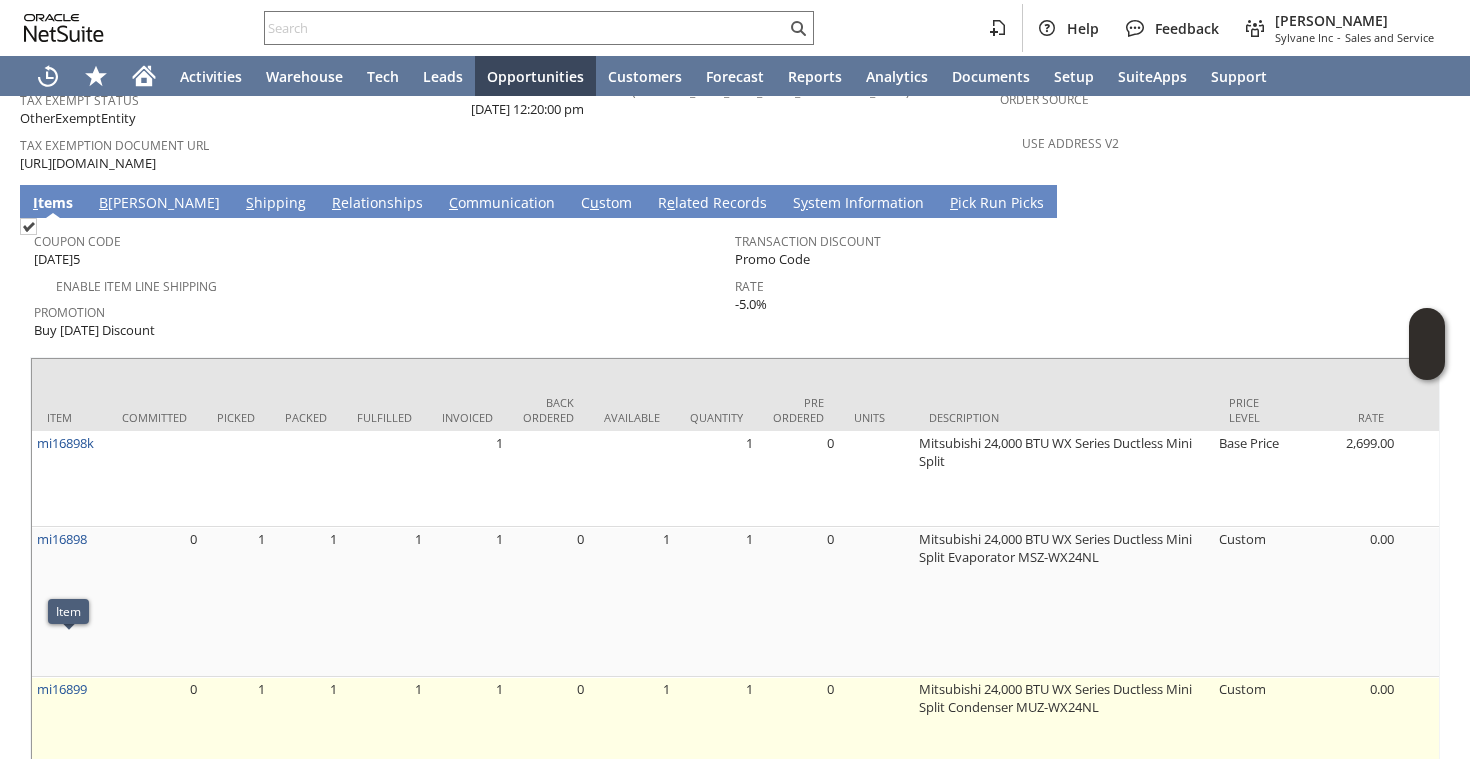 click on "mi16899" at bounding box center (69, 752) 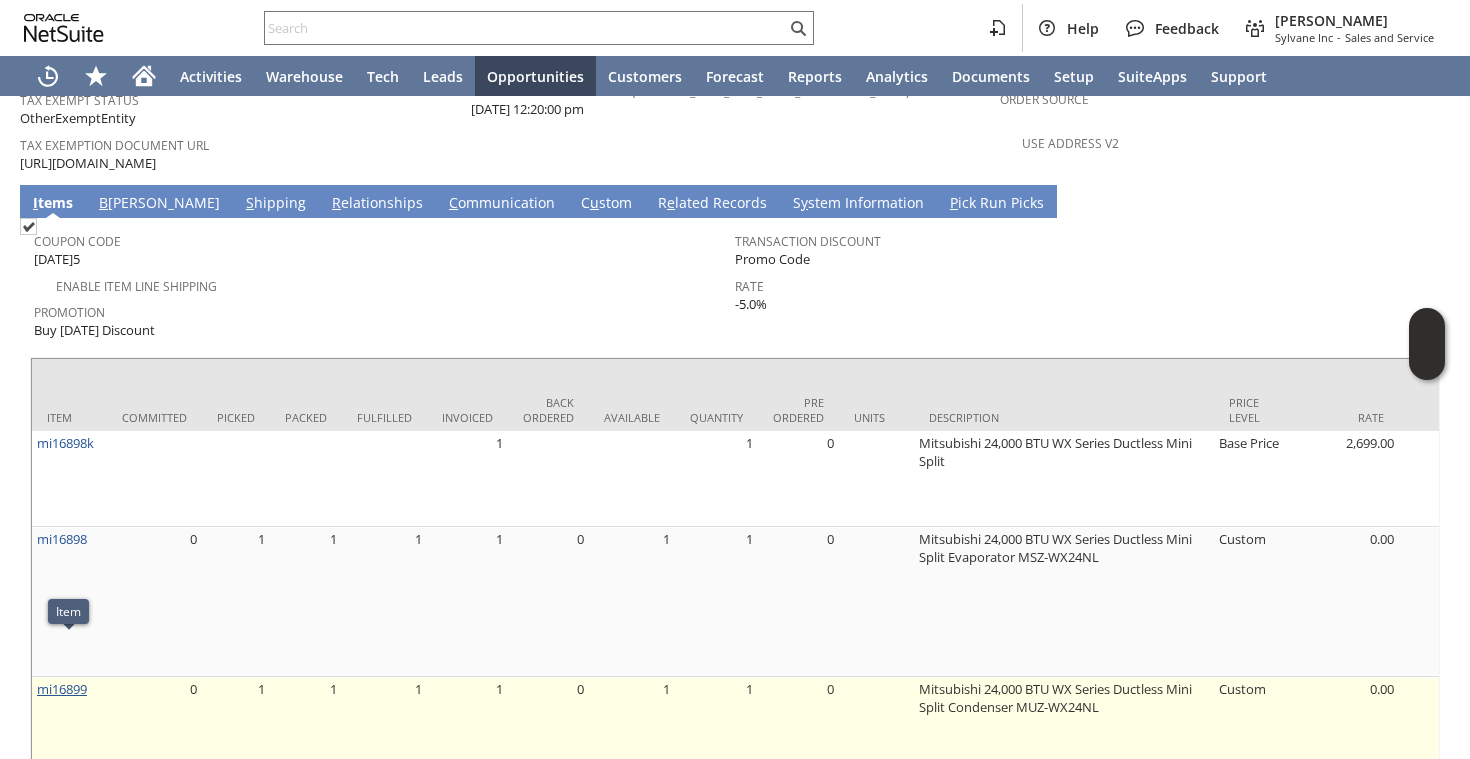 click on "mi16899" at bounding box center [62, 689] 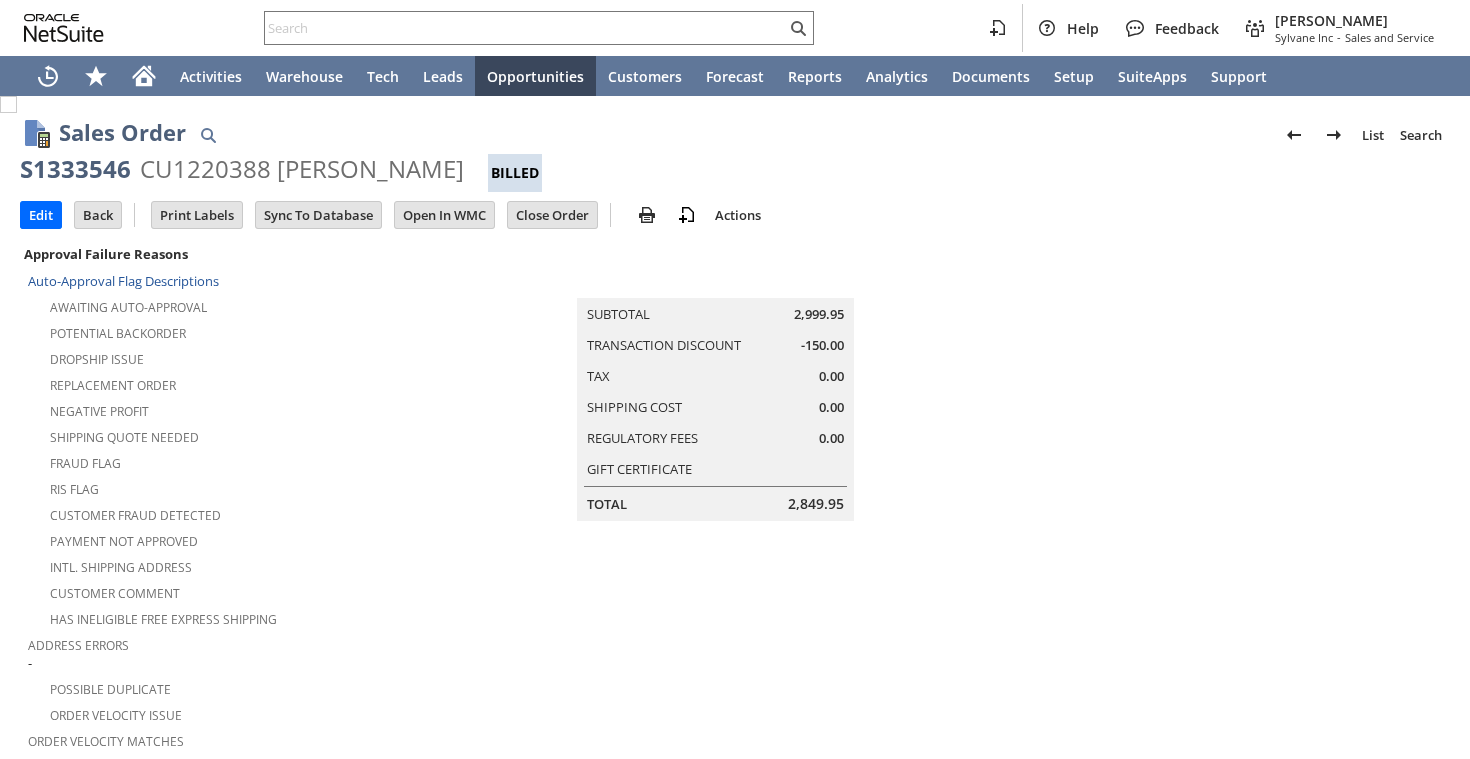 scroll, scrollTop: 0, scrollLeft: 0, axis: both 